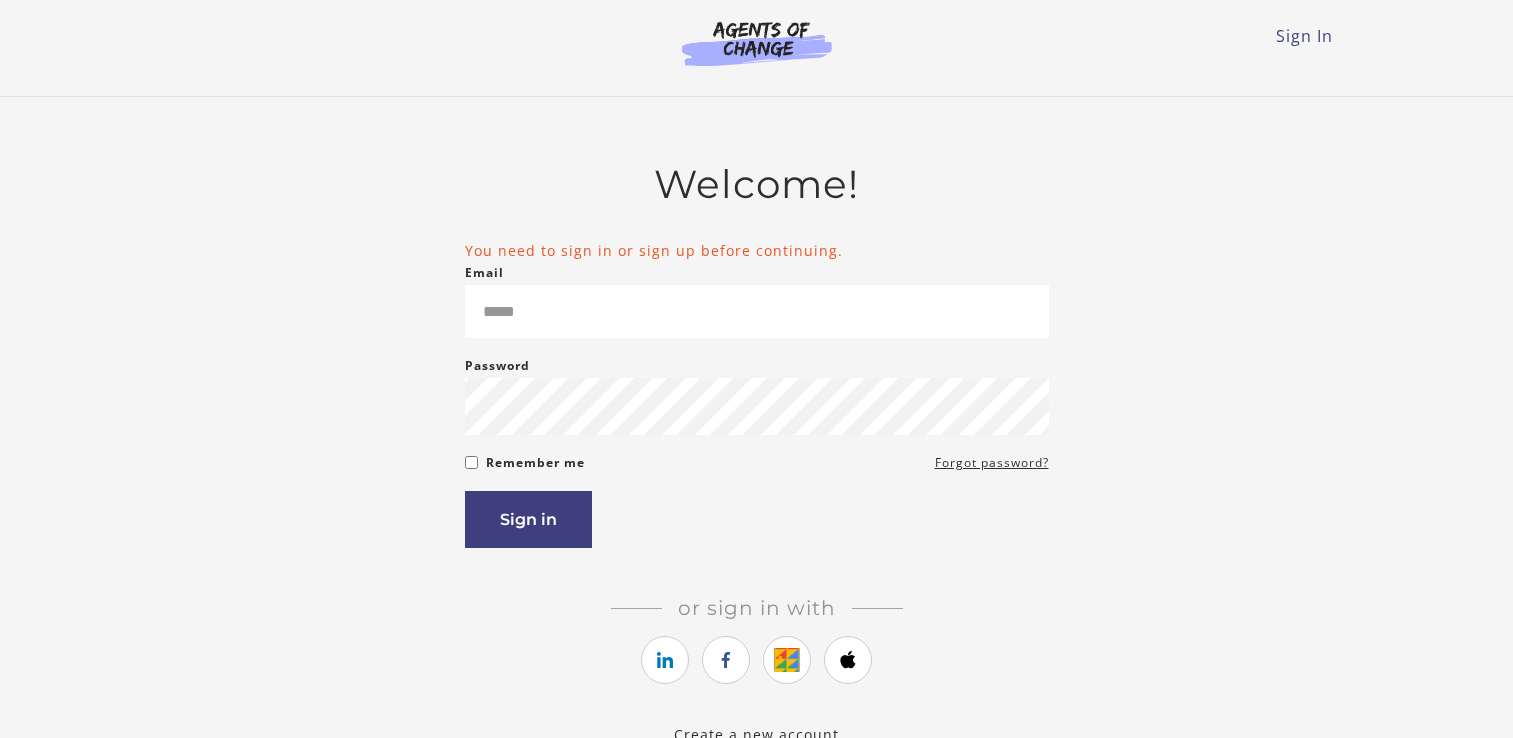 scroll, scrollTop: 0, scrollLeft: 0, axis: both 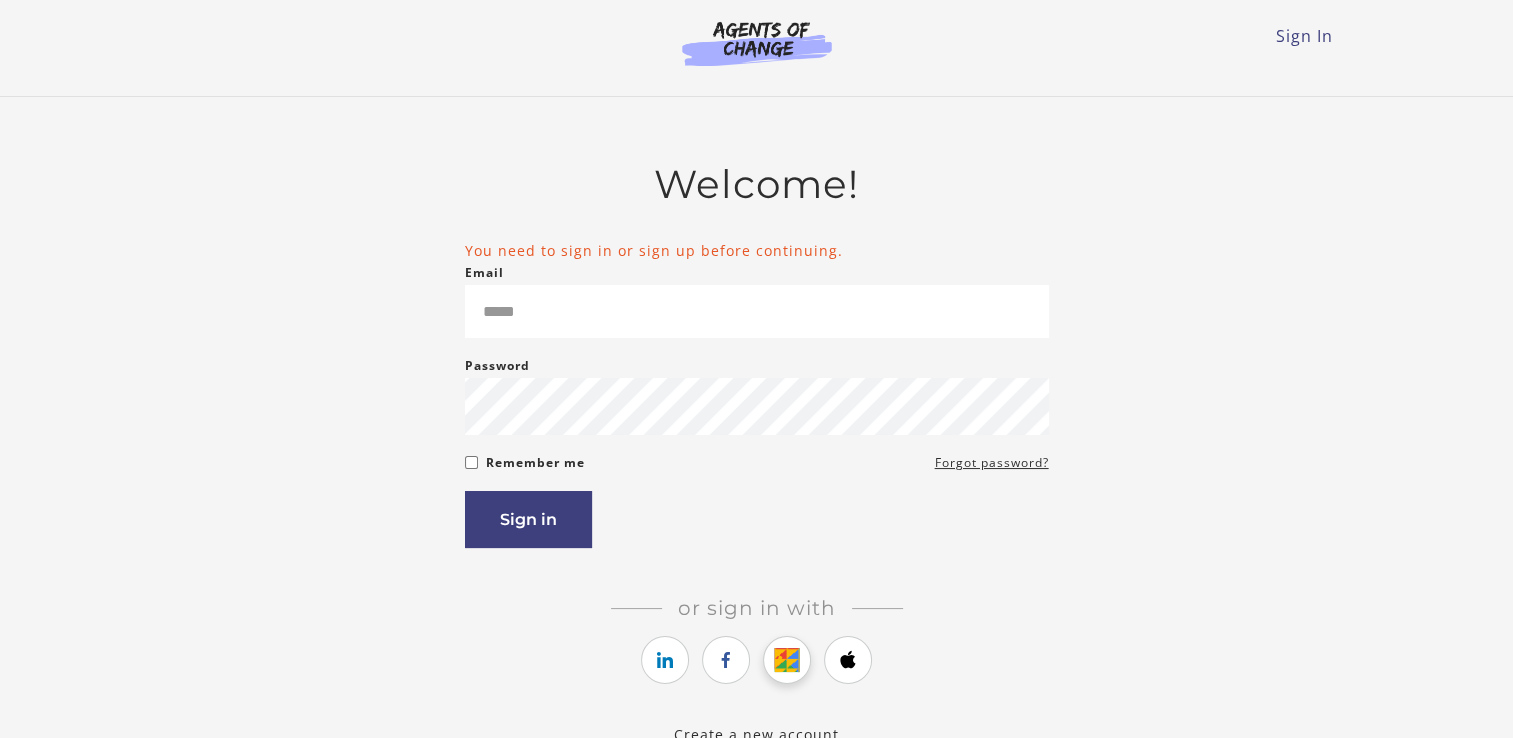 click at bounding box center [787, 660] 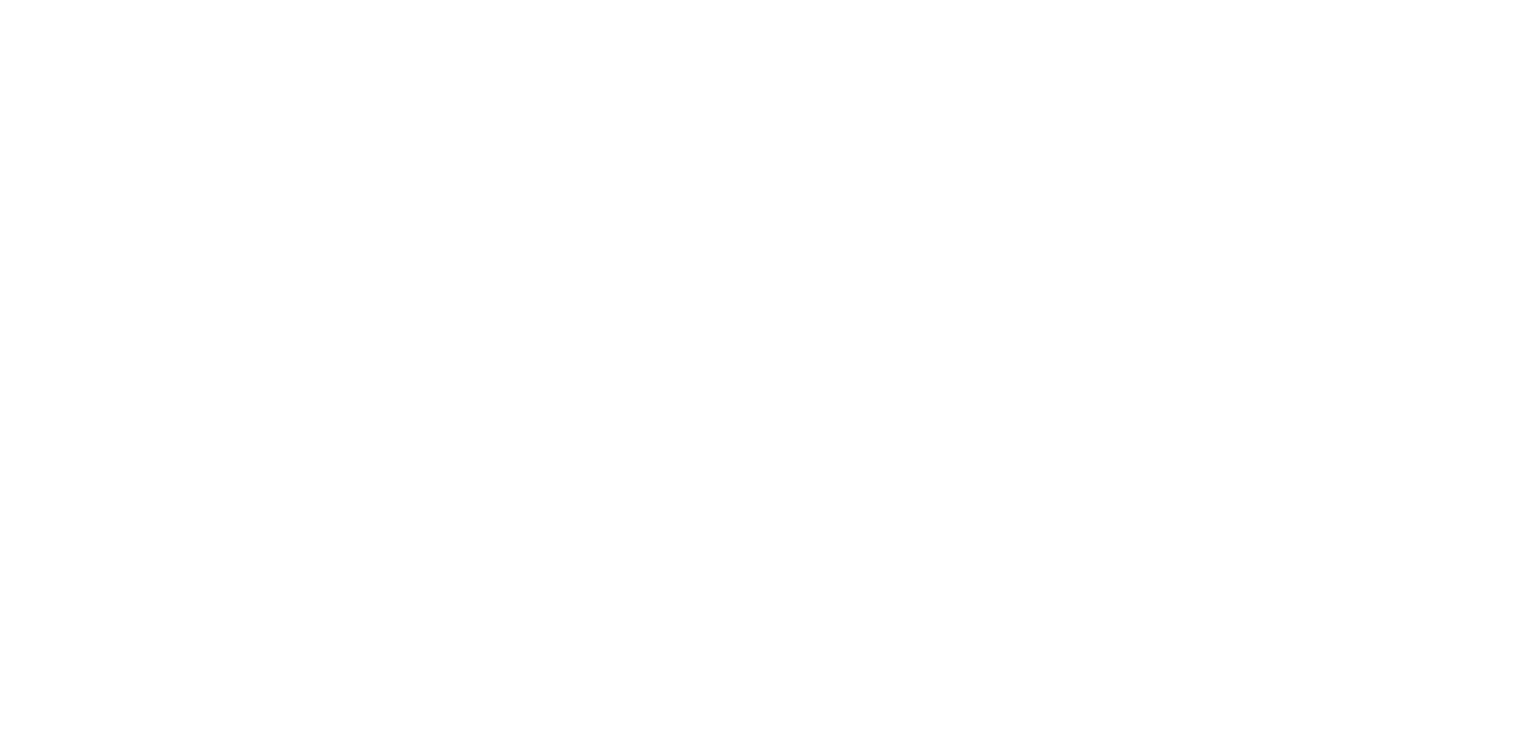 scroll, scrollTop: 0, scrollLeft: 0, axis: both 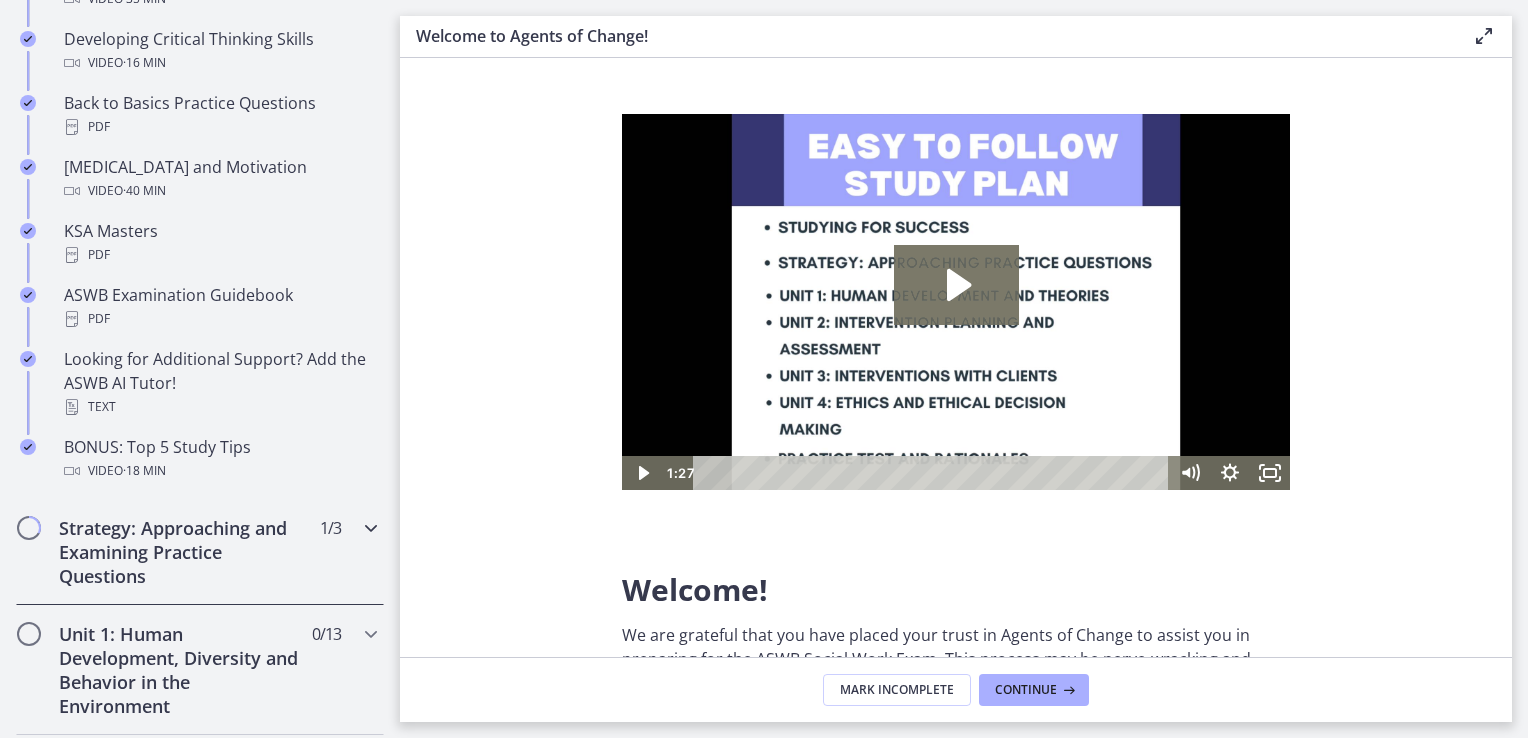 click on "Strategy: Approaching and Examining Practice Questions" at bounding box center [181, 552] 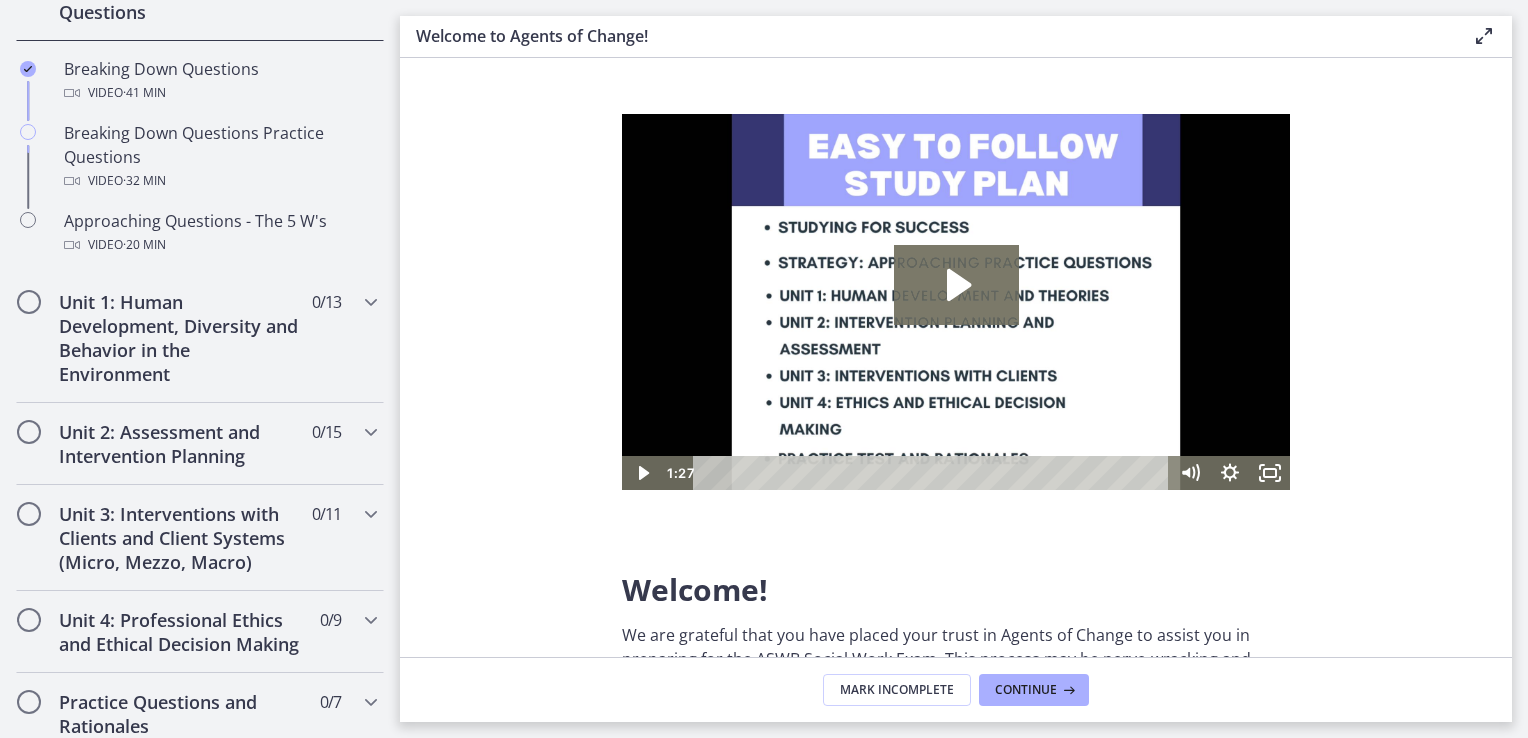 scroll, scrollTop: 524, scrollLeft: 0, axis: vertical 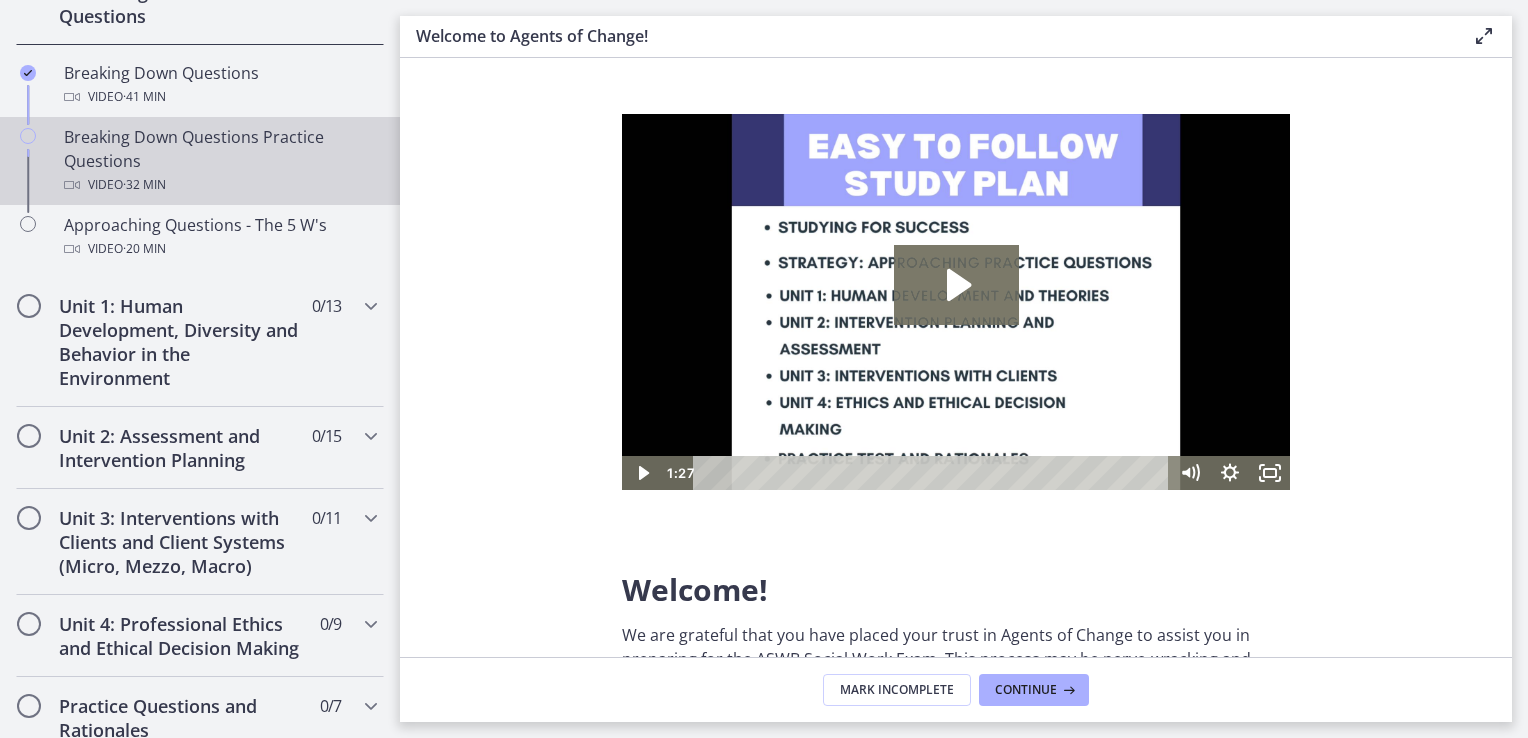 click on "Breaking Down Questions Practice Questions
Video
·  32 min" at bounding box center (220, 161) 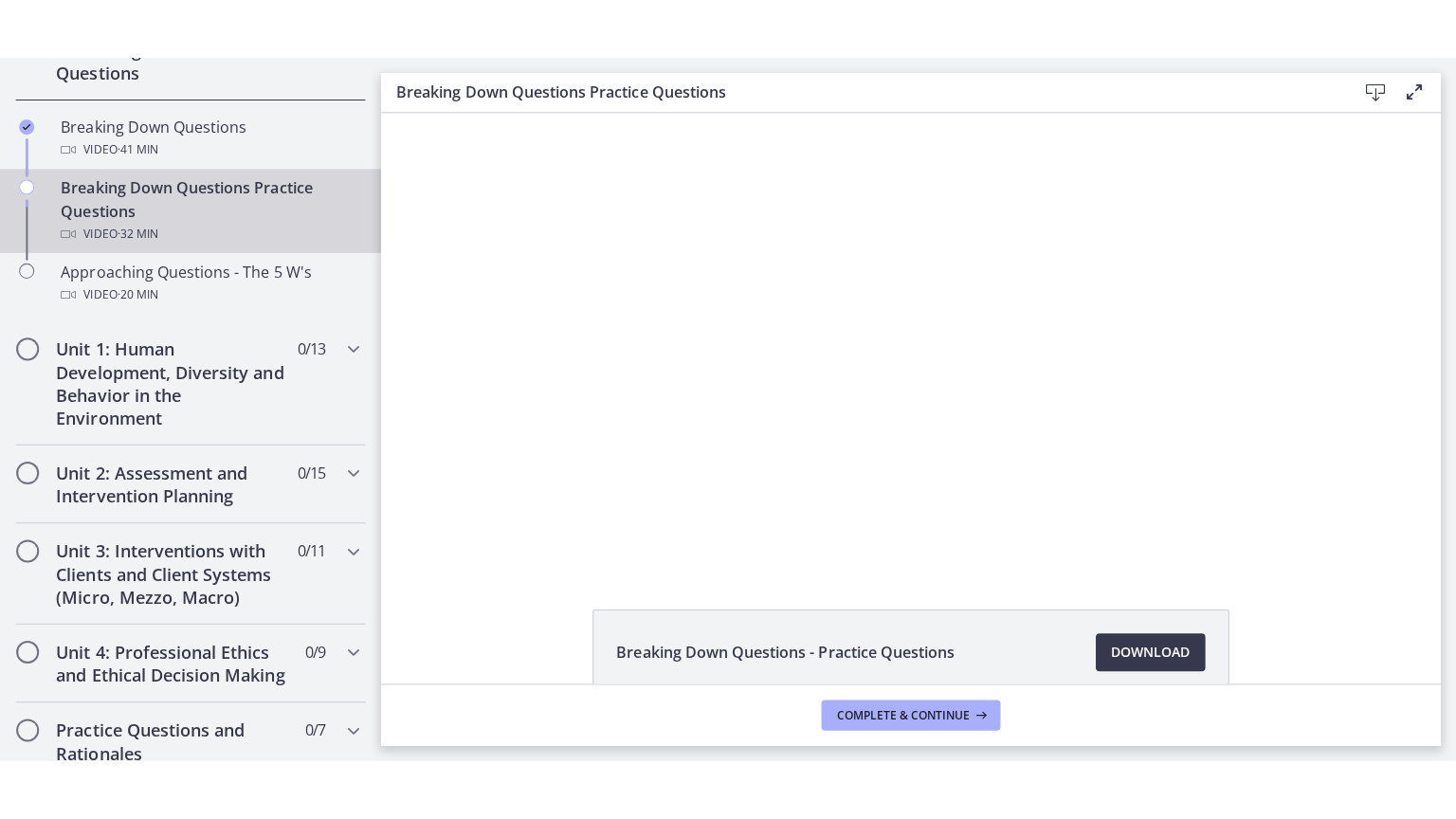 scroll, scrollTop: 0, scrollLeft: 0, axis: both 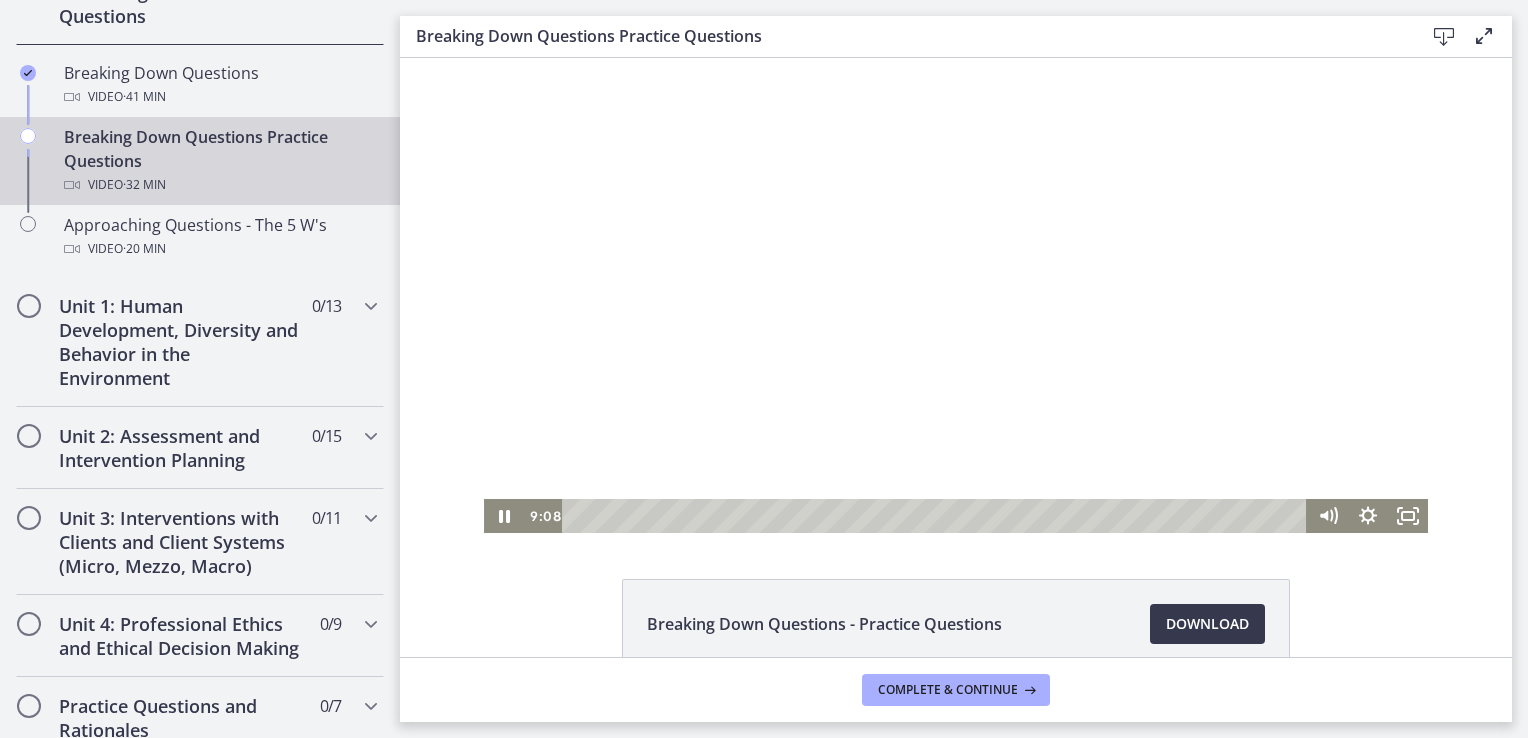 click at bounding box center (956, 295) 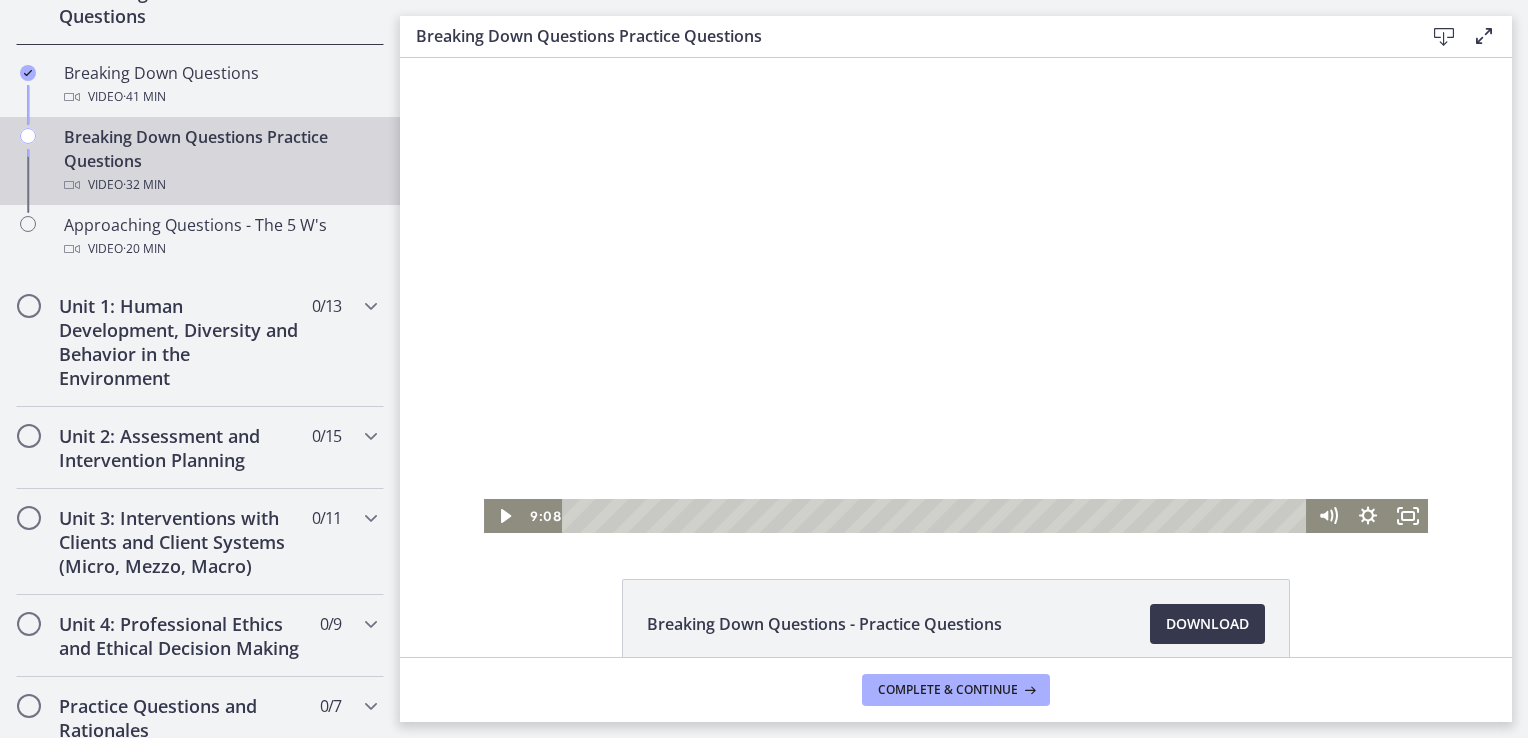 click at bounding box center [956, 295] 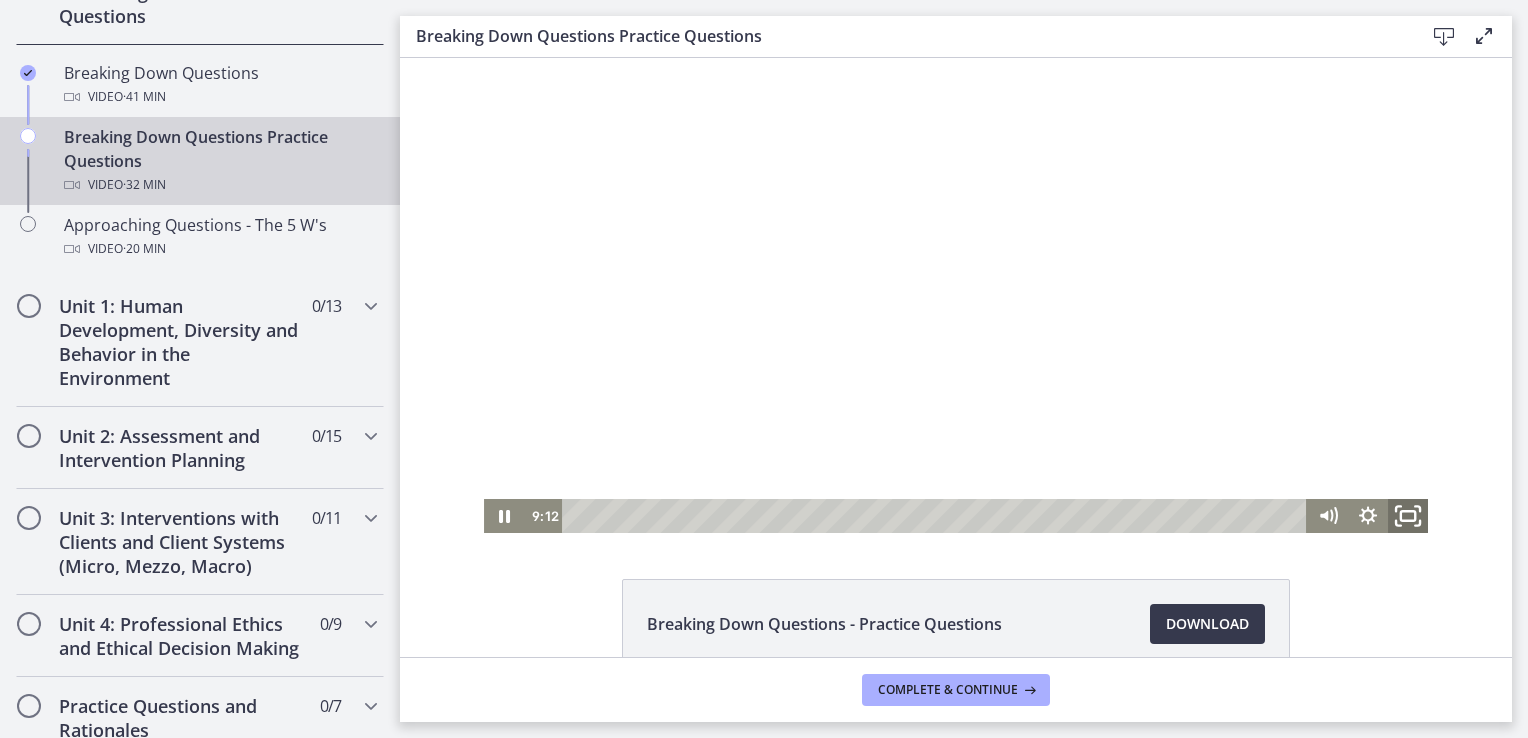 click 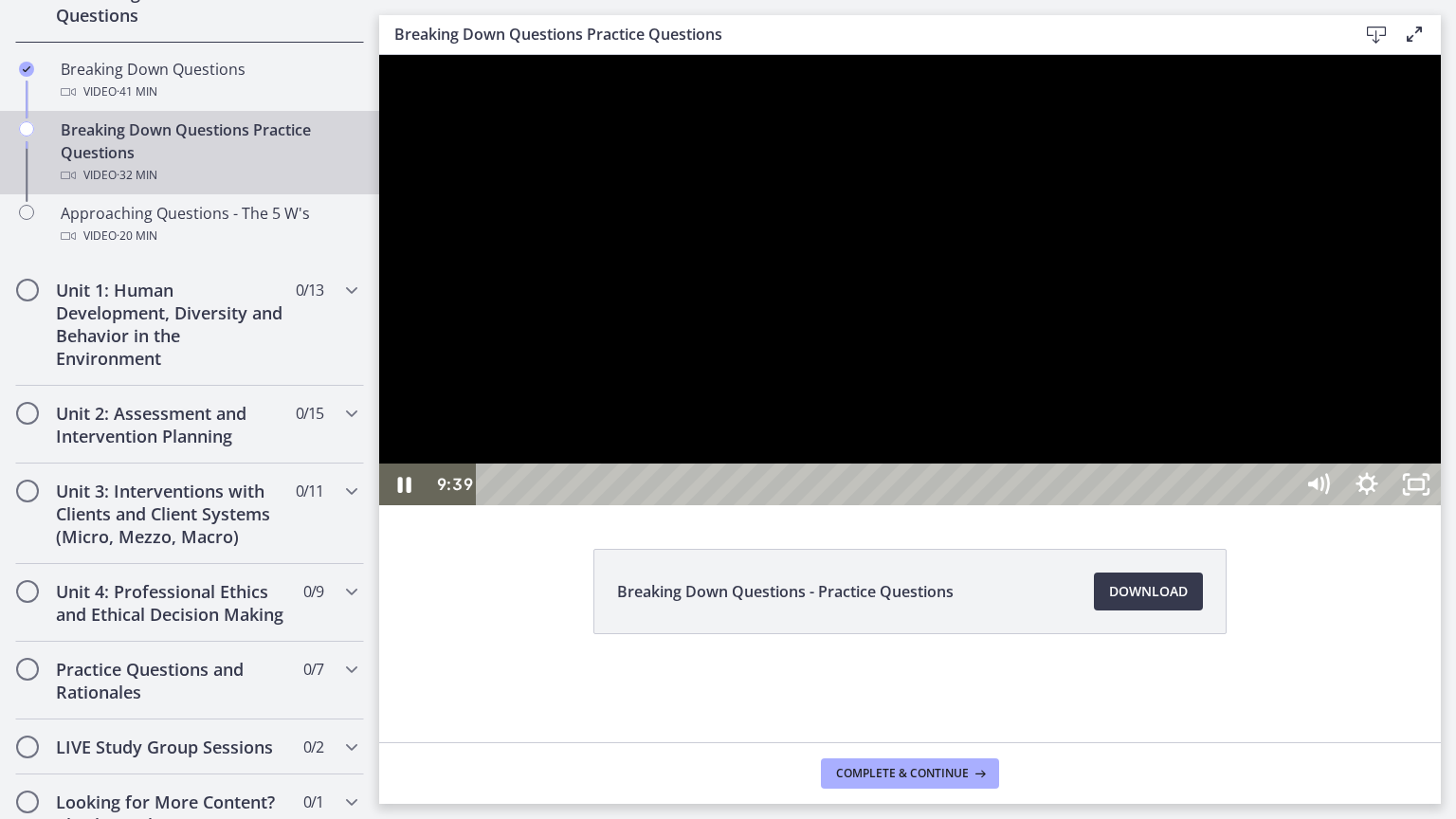 click at bounding box center (910, 280) 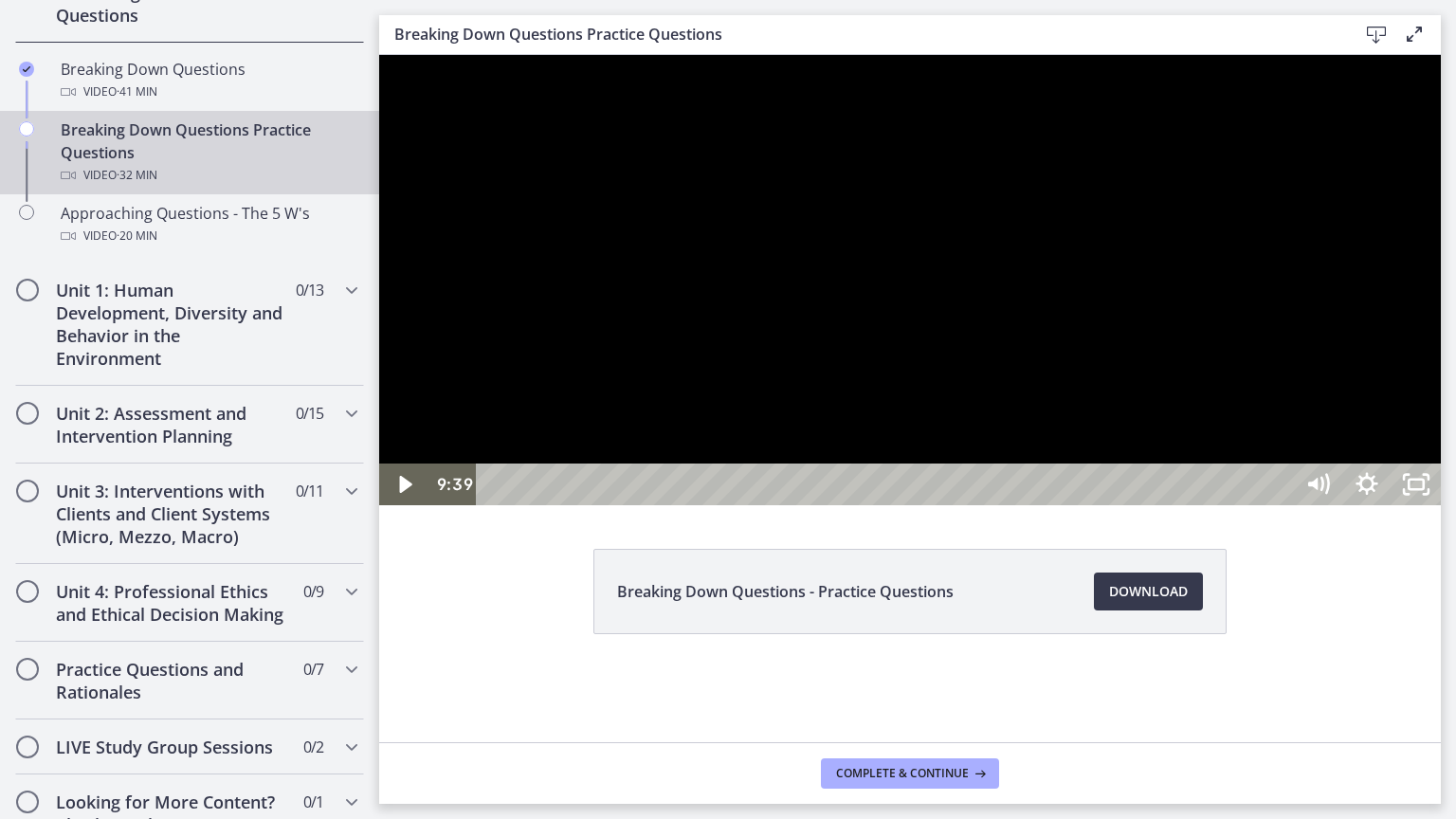 click at bounding box center [910, 280] 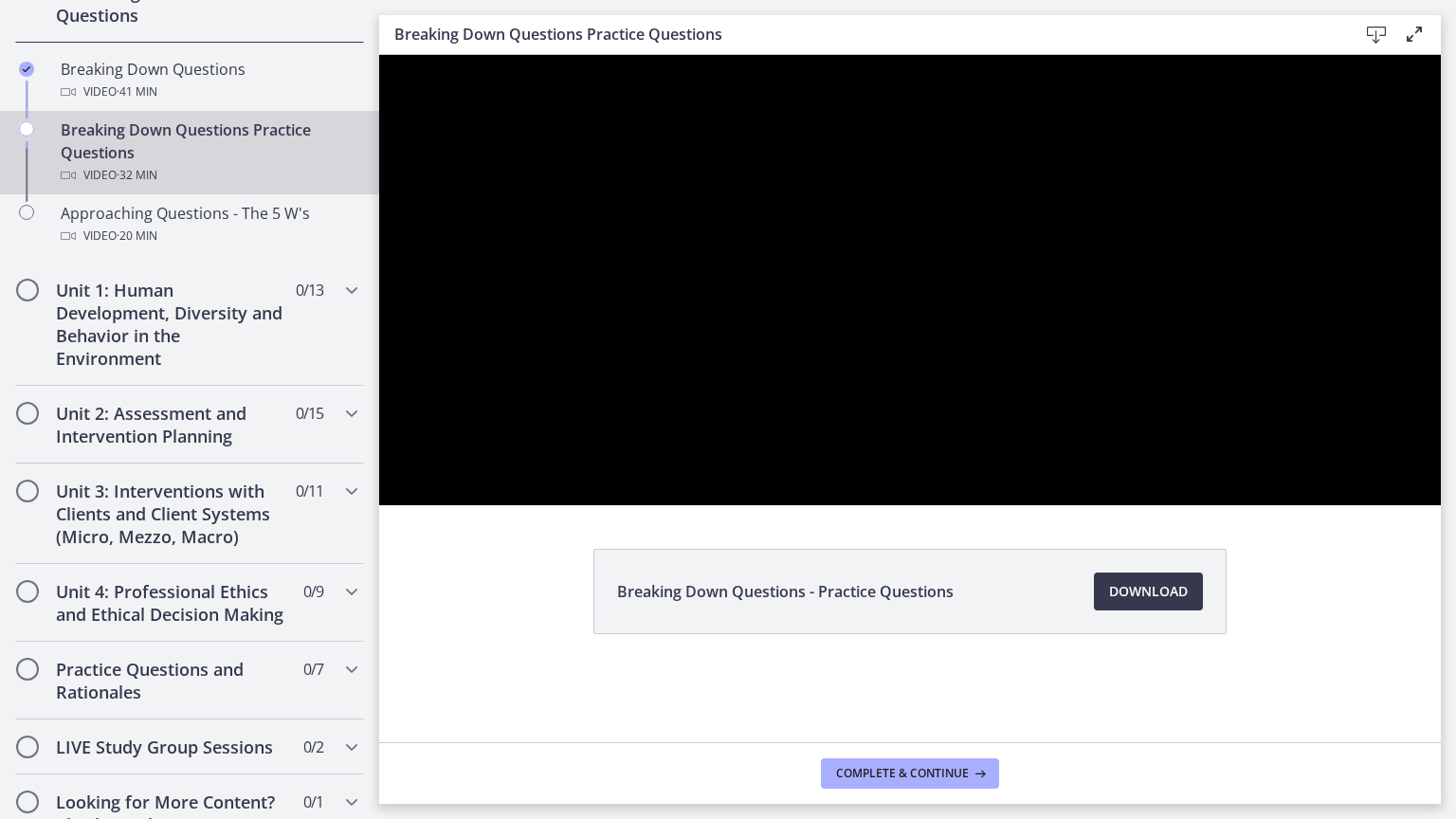 click at bounding box center (910, 280) 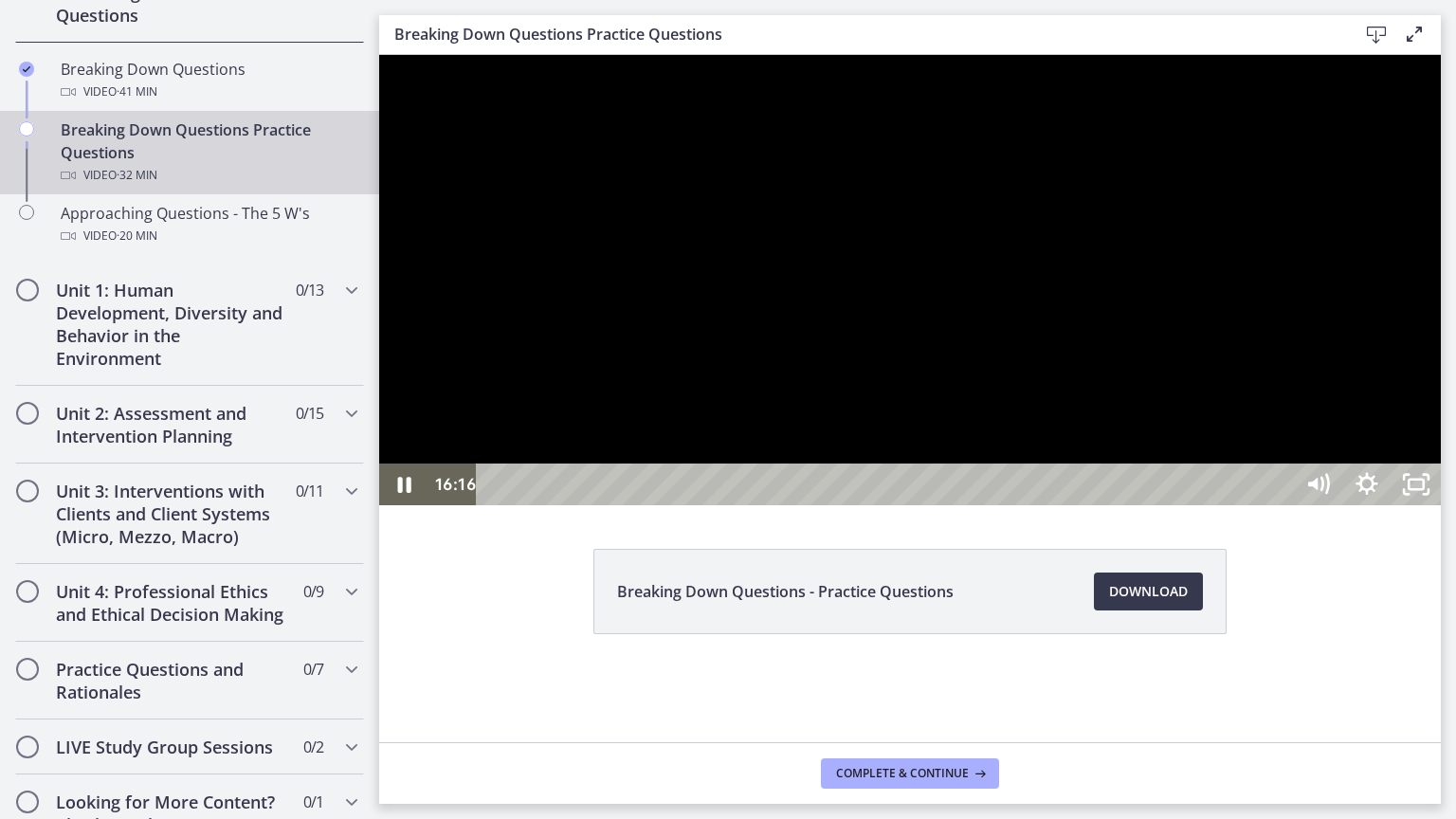 click at bounding box center (910, 280) 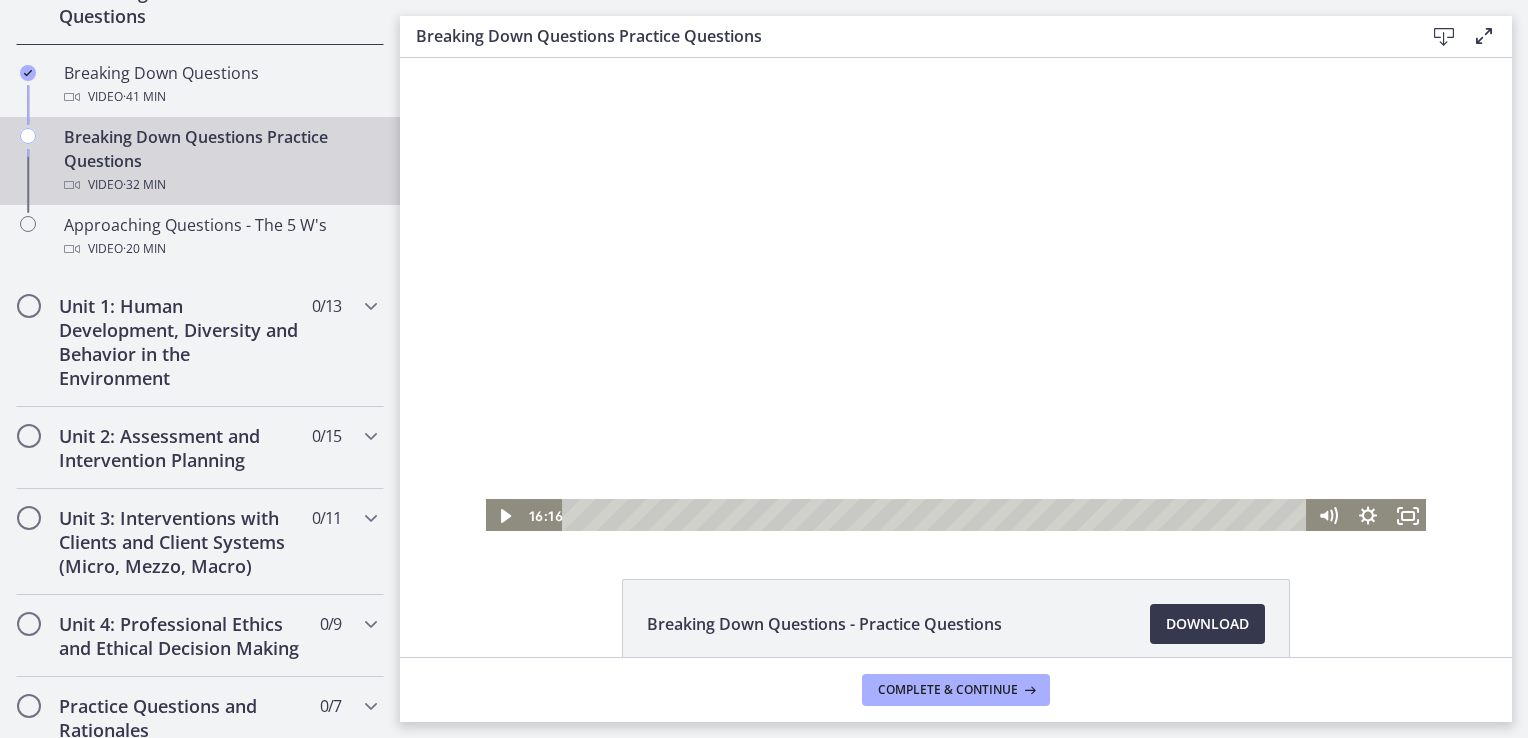 click at bounding box center [956, 295] 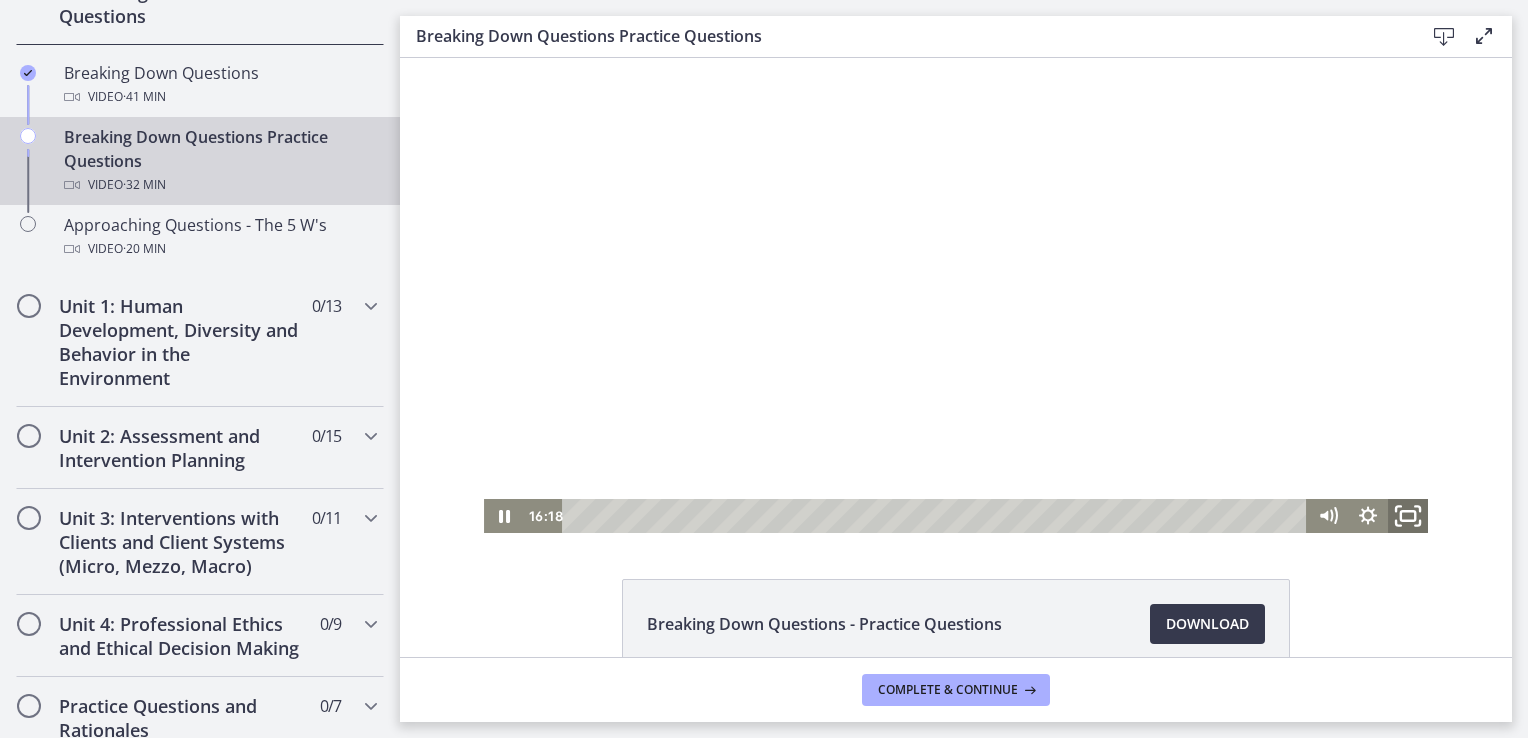 click 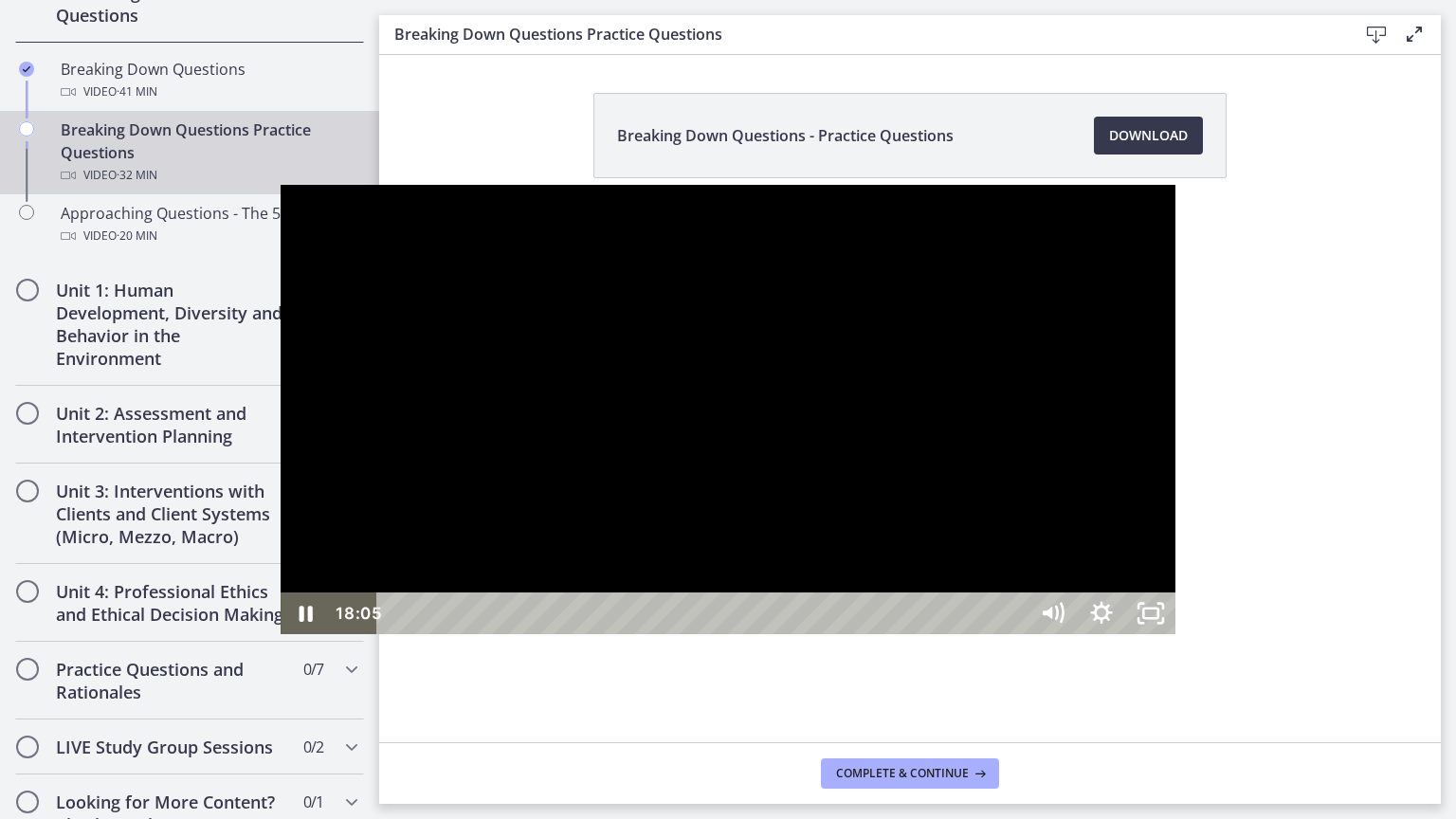 click at bounding box center (728, 410) 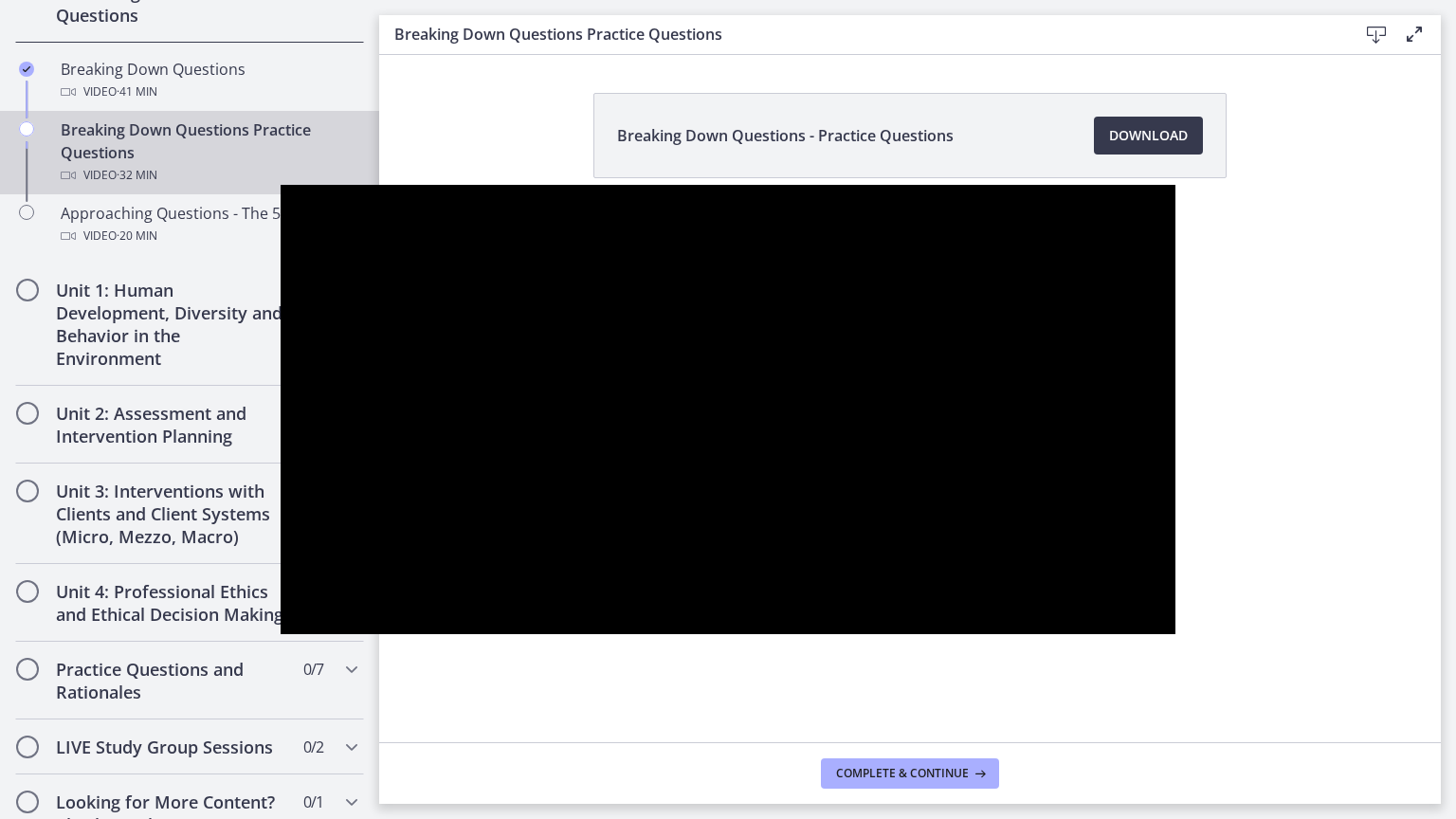 click at bounding box center (728, 410) 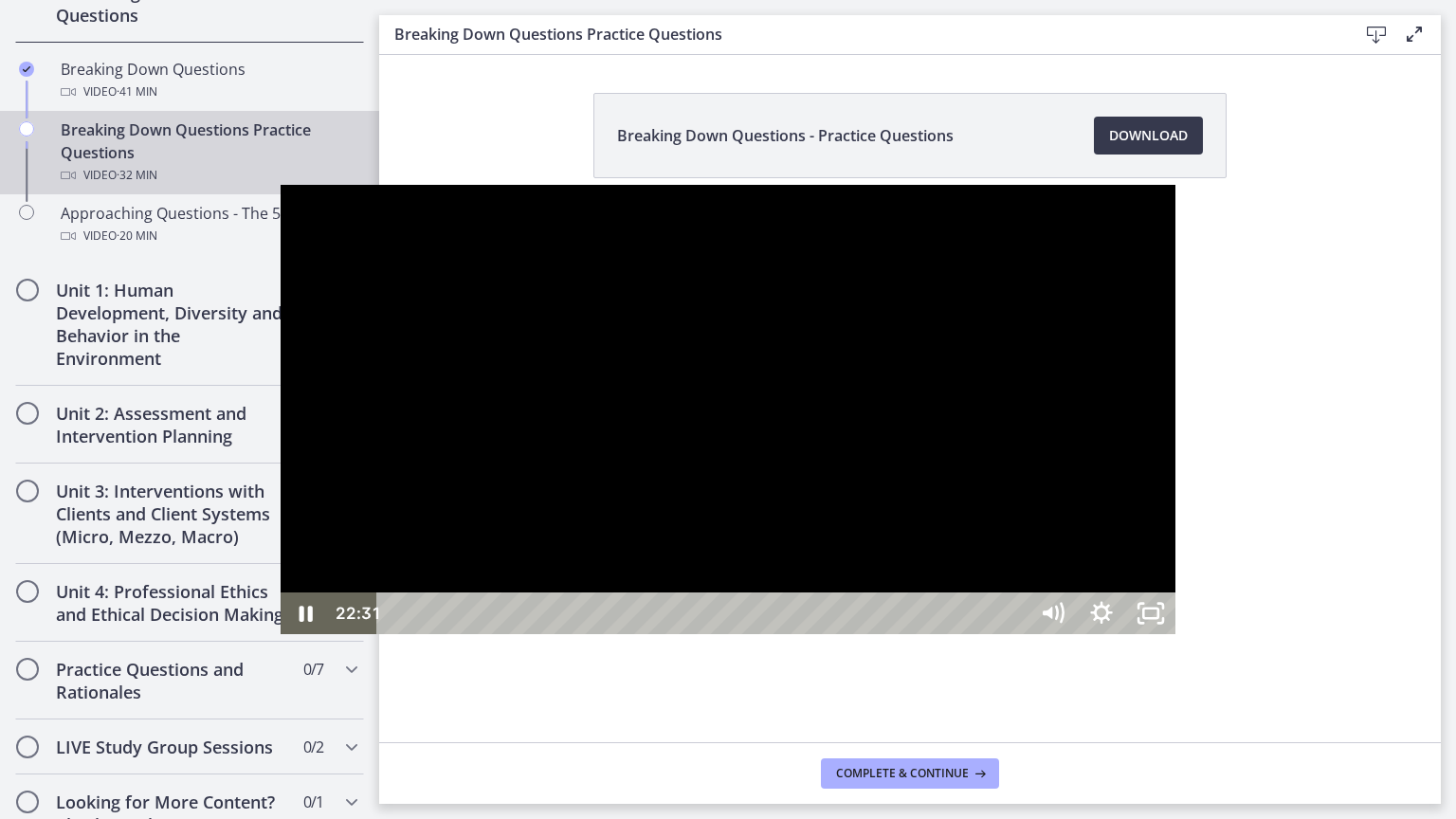 click at bounding box center (728, 410) 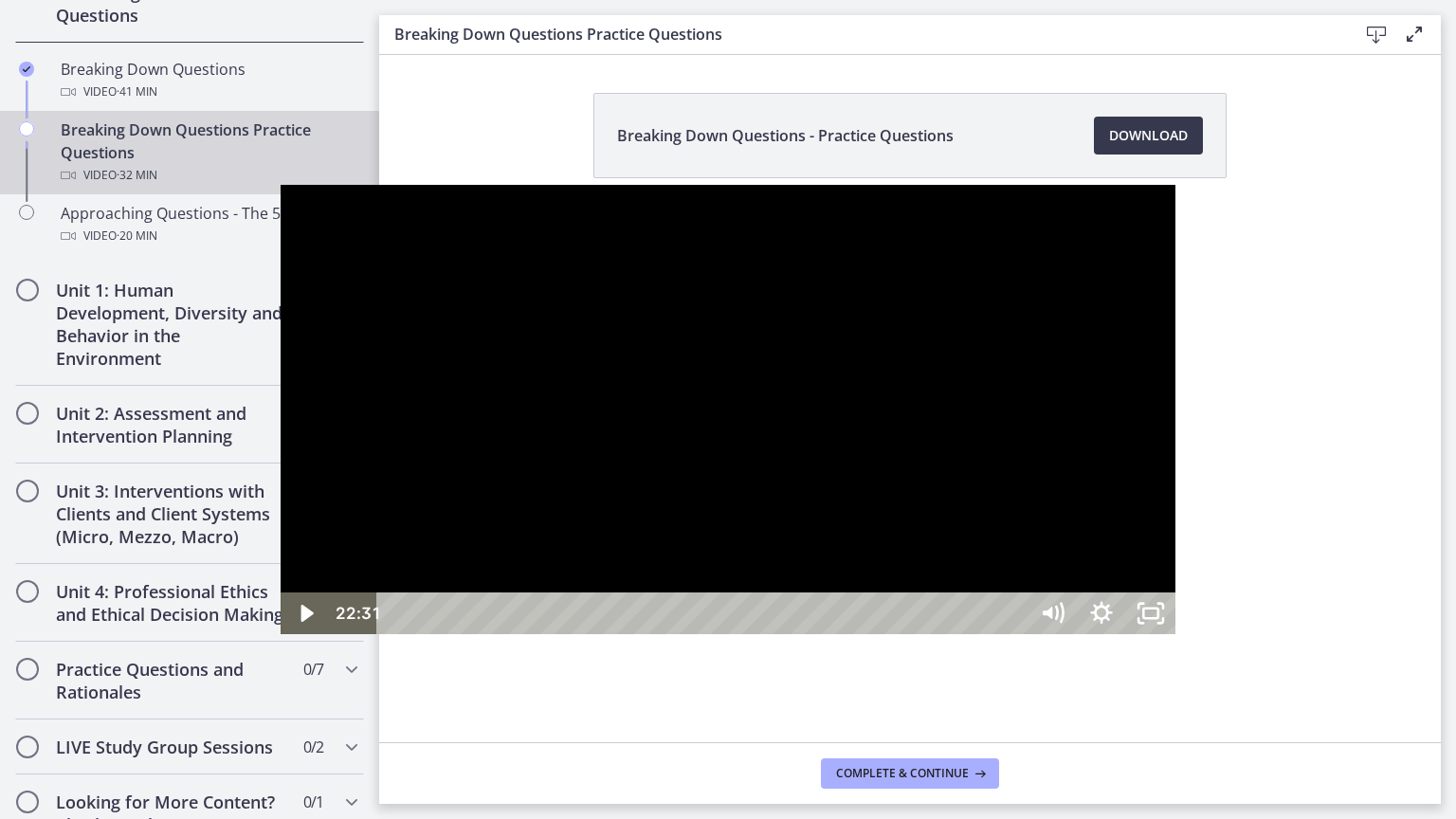 click at bounding box center (728, 410) 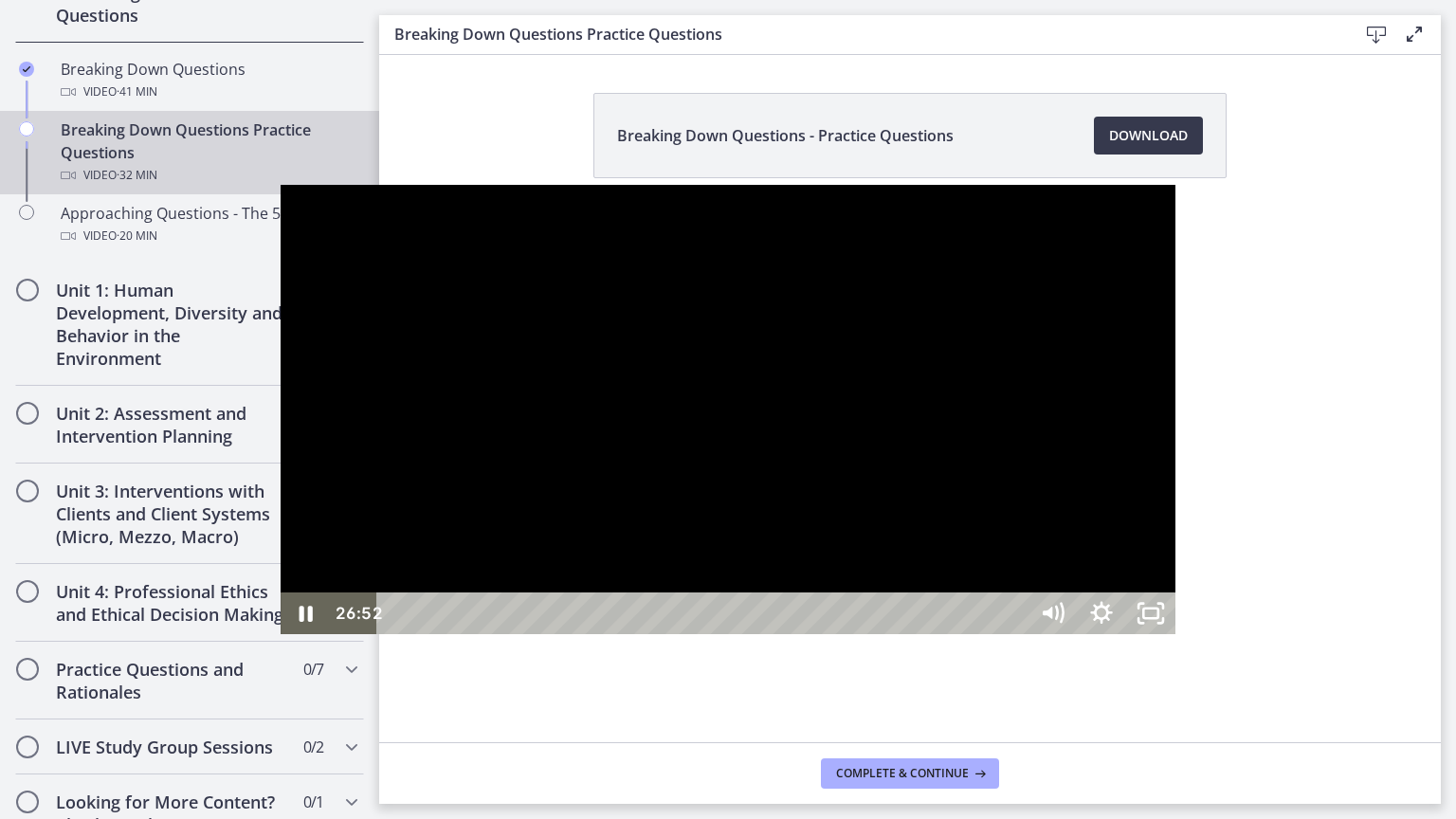 click at bounding box center (728, 410) 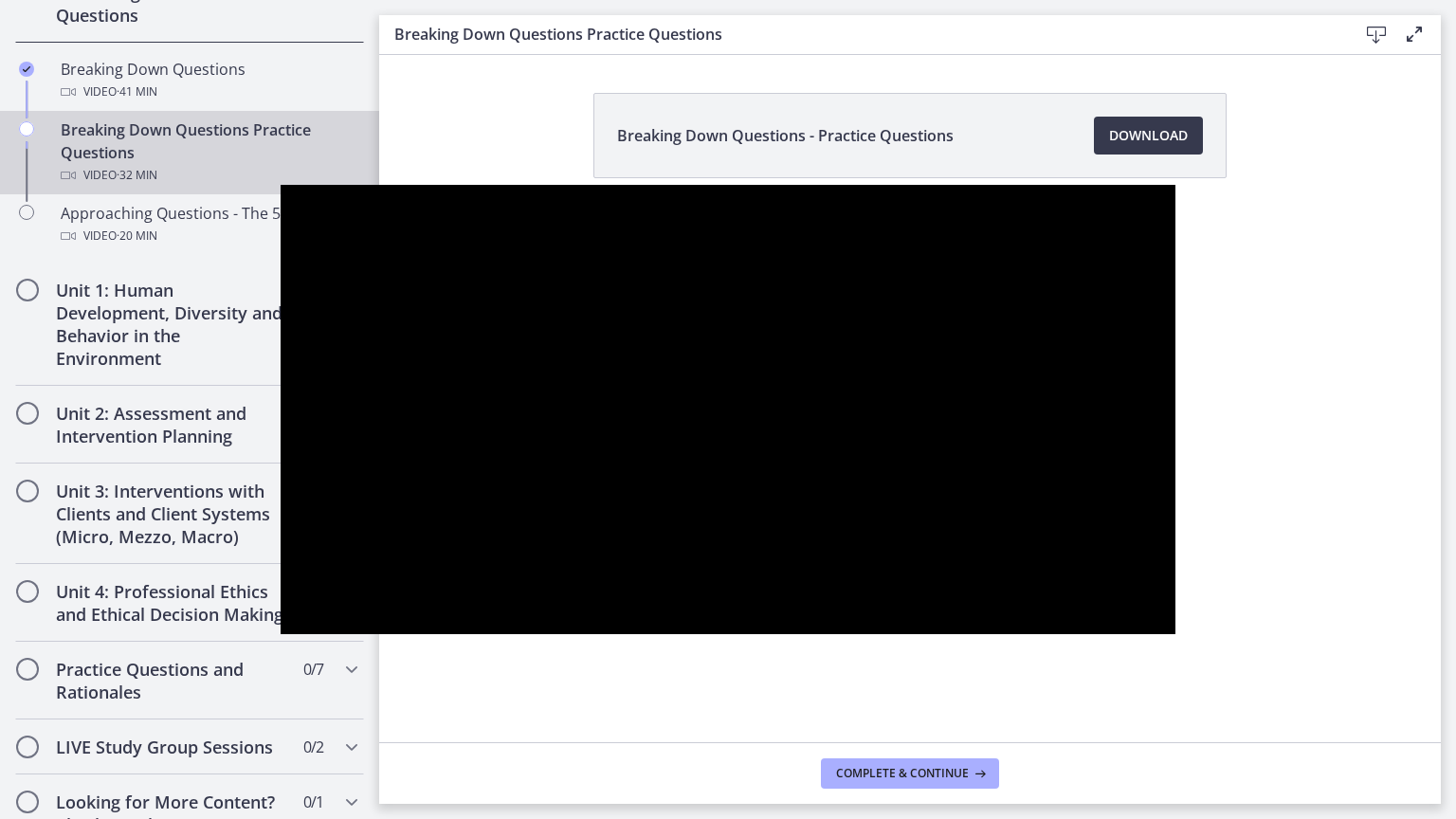 click at bounding box center [728, 410] 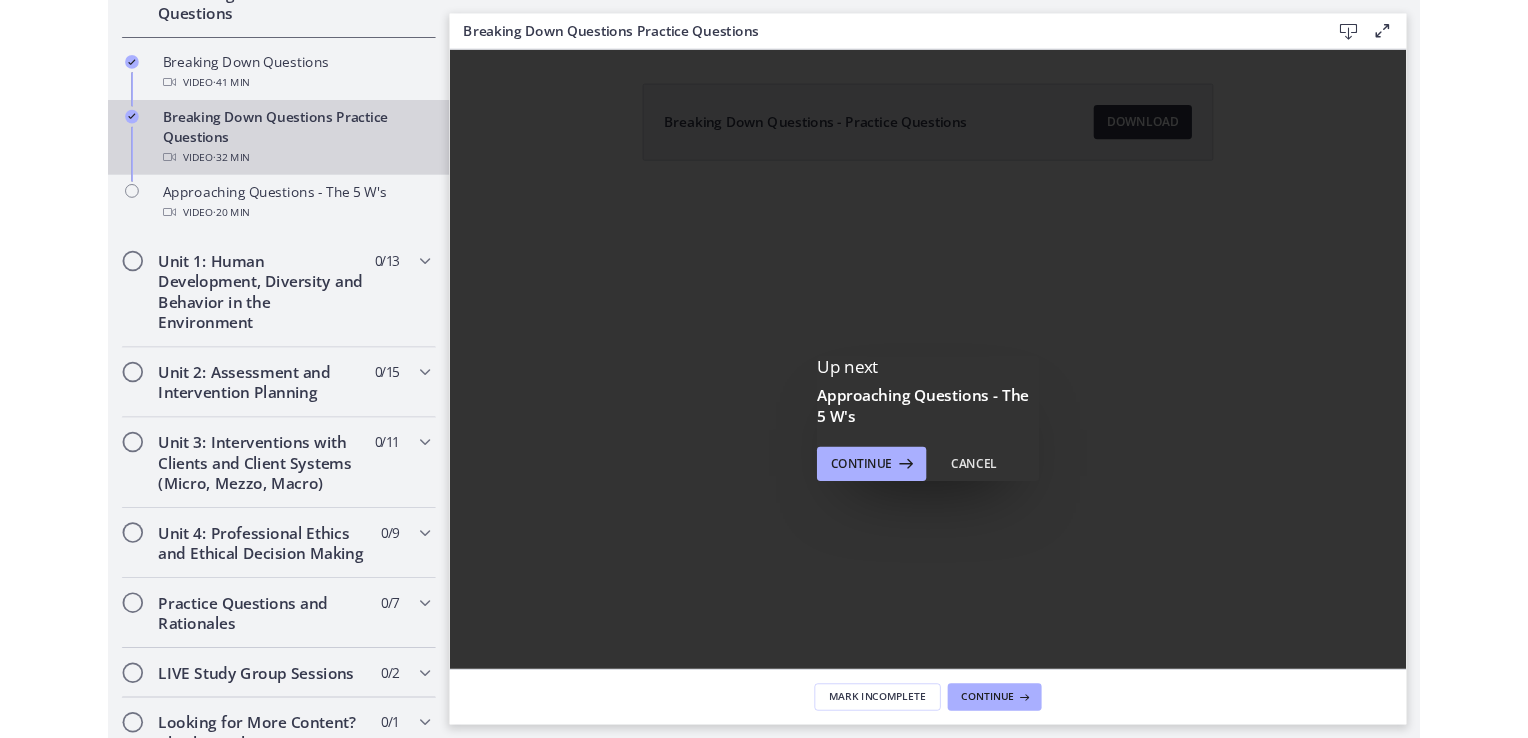 scroll, scrollTop: 0, scrollLeft: 0, axis: both 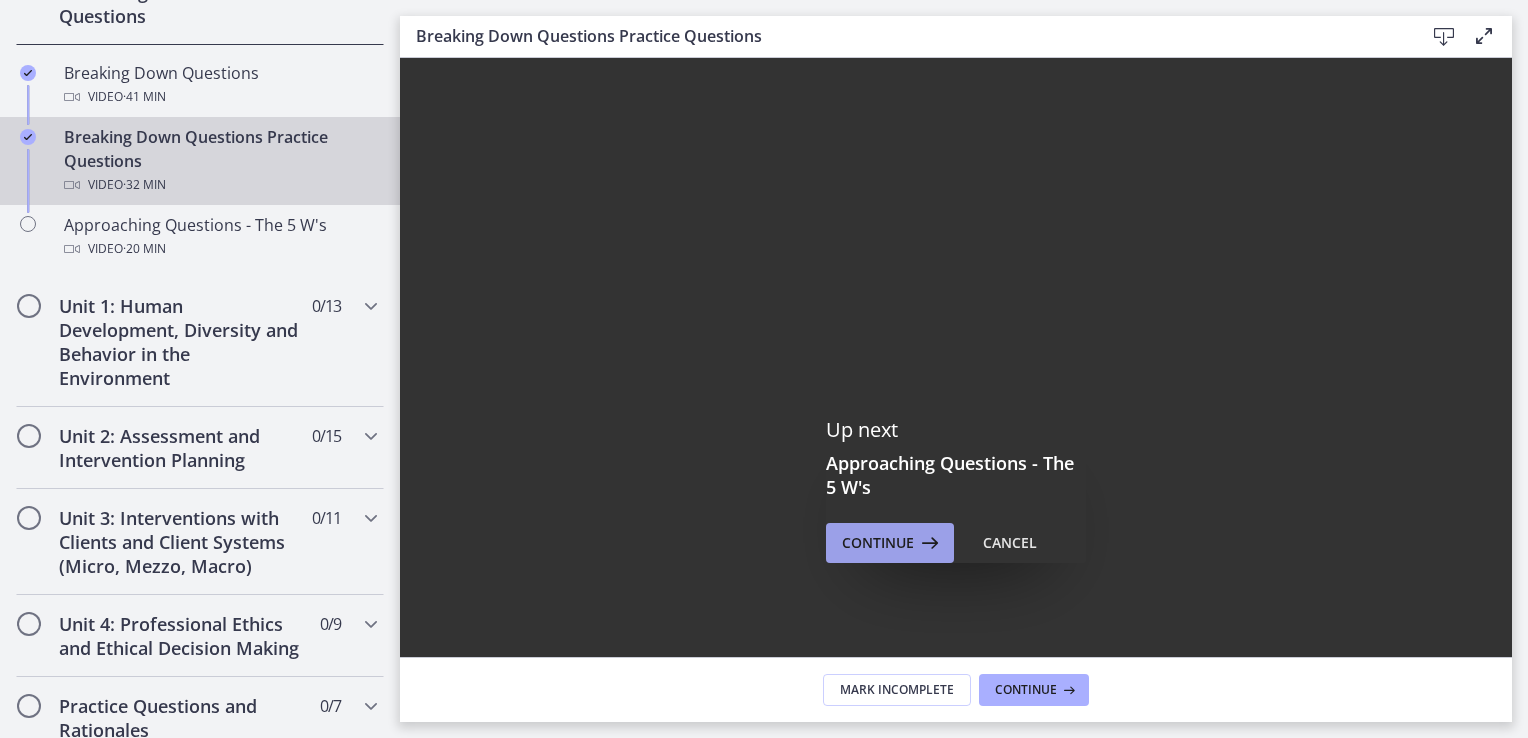 click on "Continue" at bounding box center [878, 543] 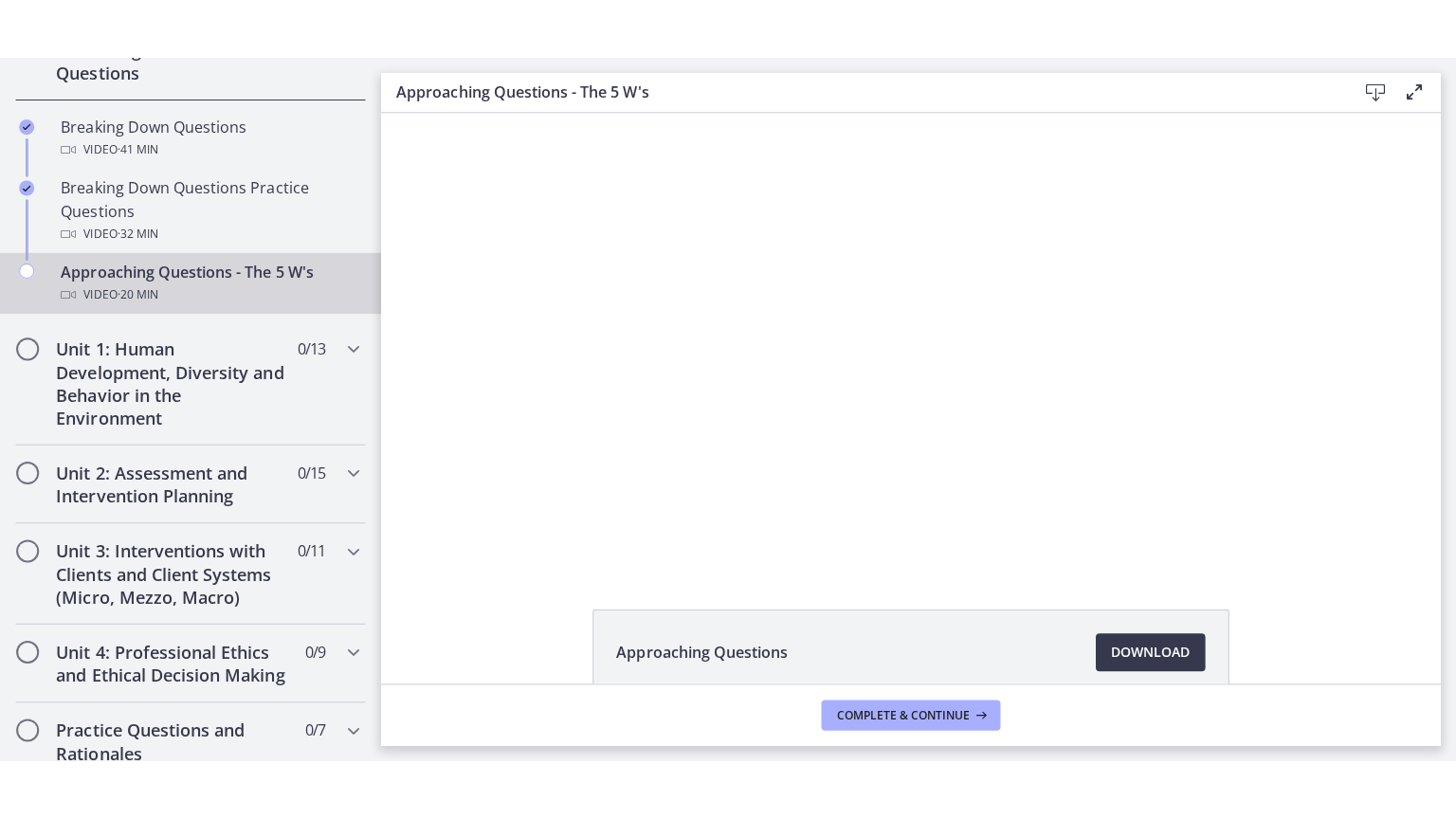 scroll, scrollTop: 0, scrollLeft: 0, axis: both 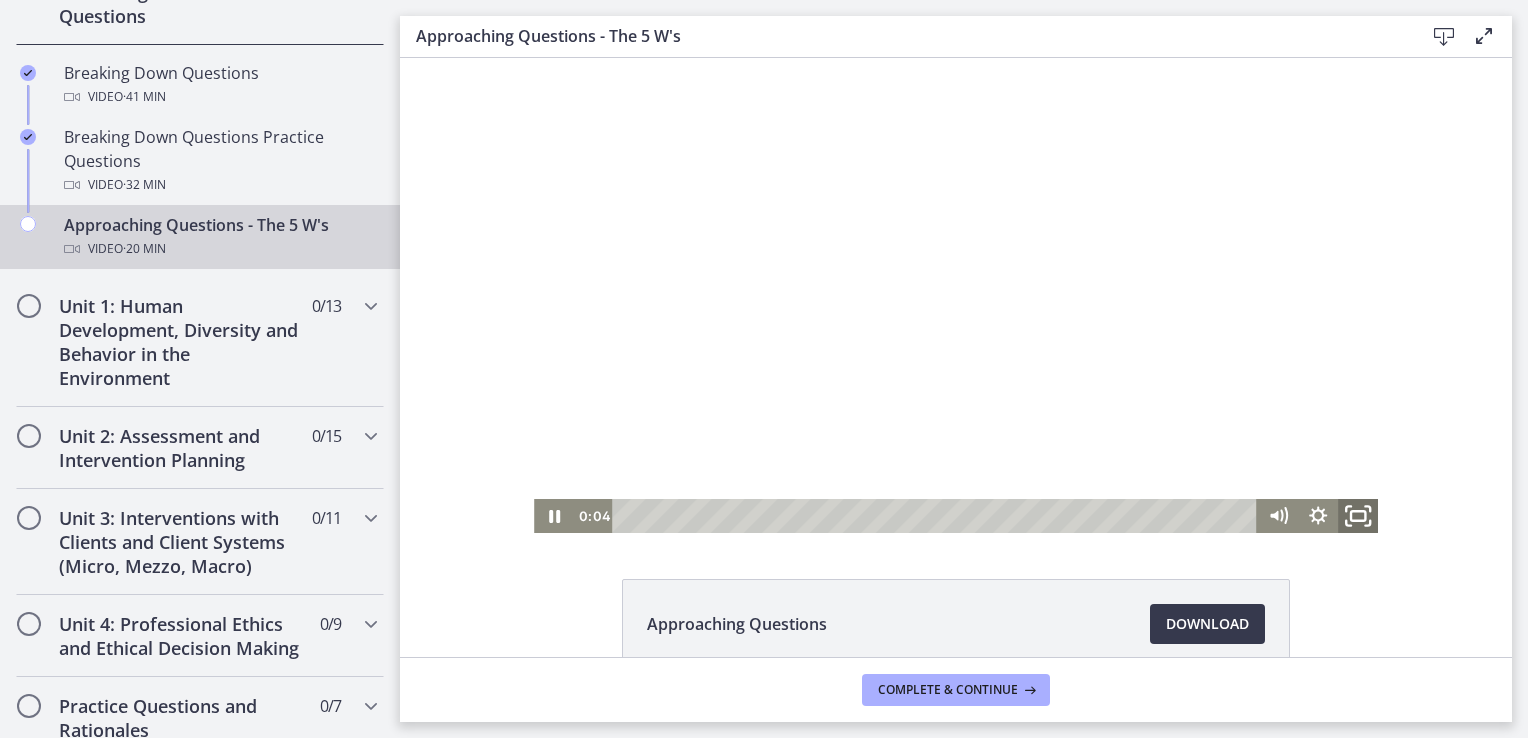 click 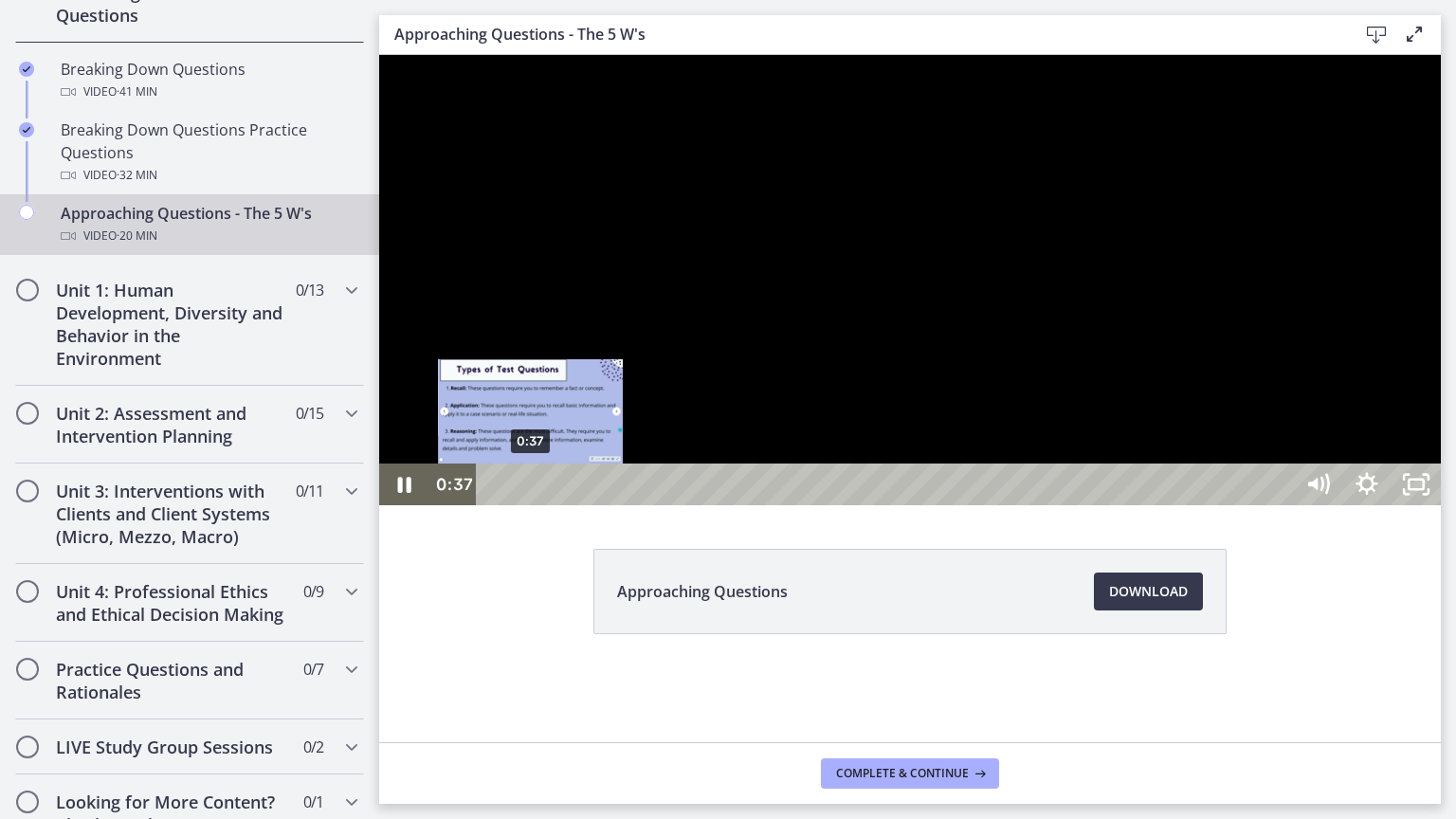 drag, startPoint x: 540, startPoint y: 851, endPoint x: 531, endPoint y: 852, distance: 9.055385 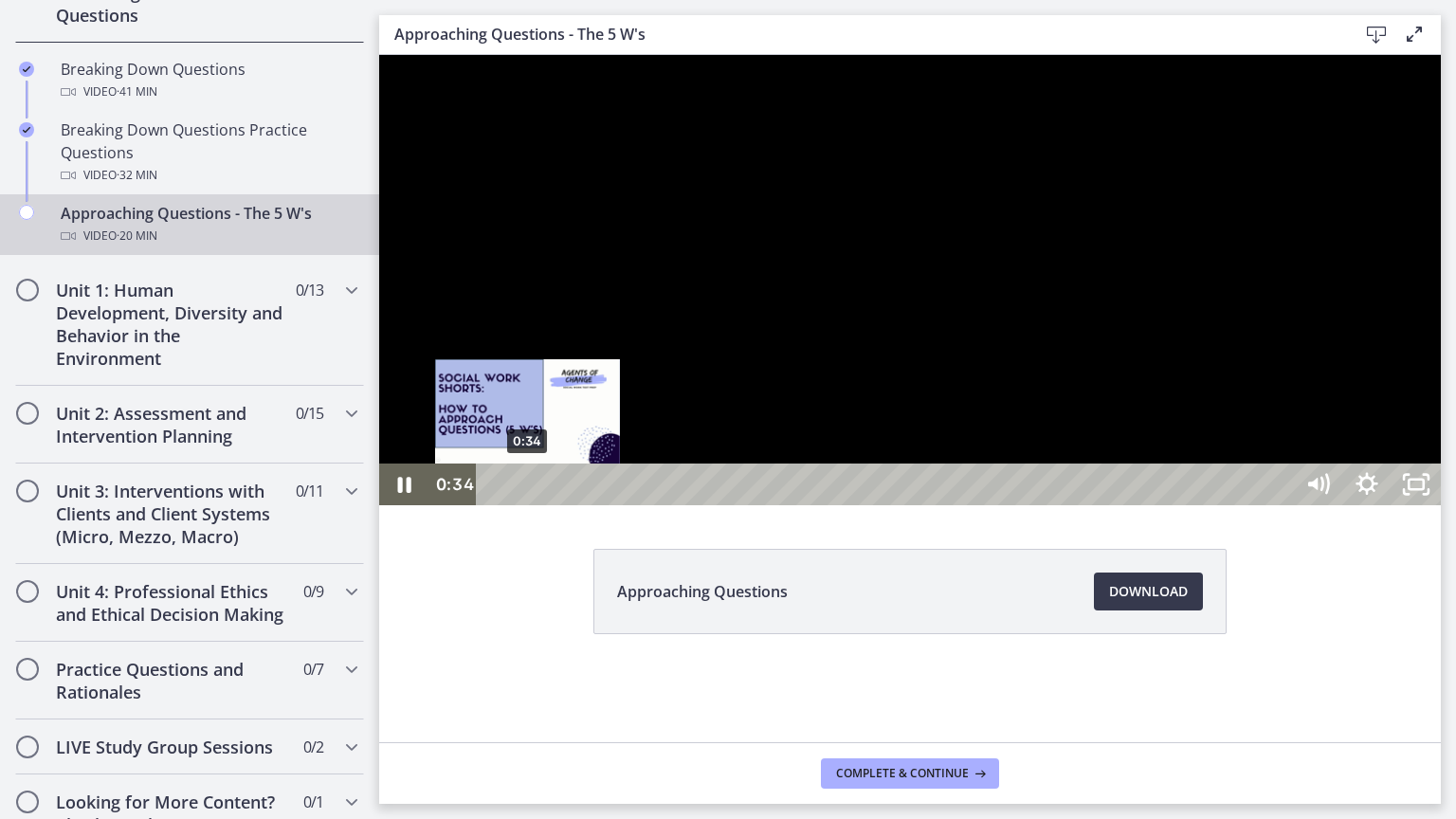 click at bounding box center [527, 484] 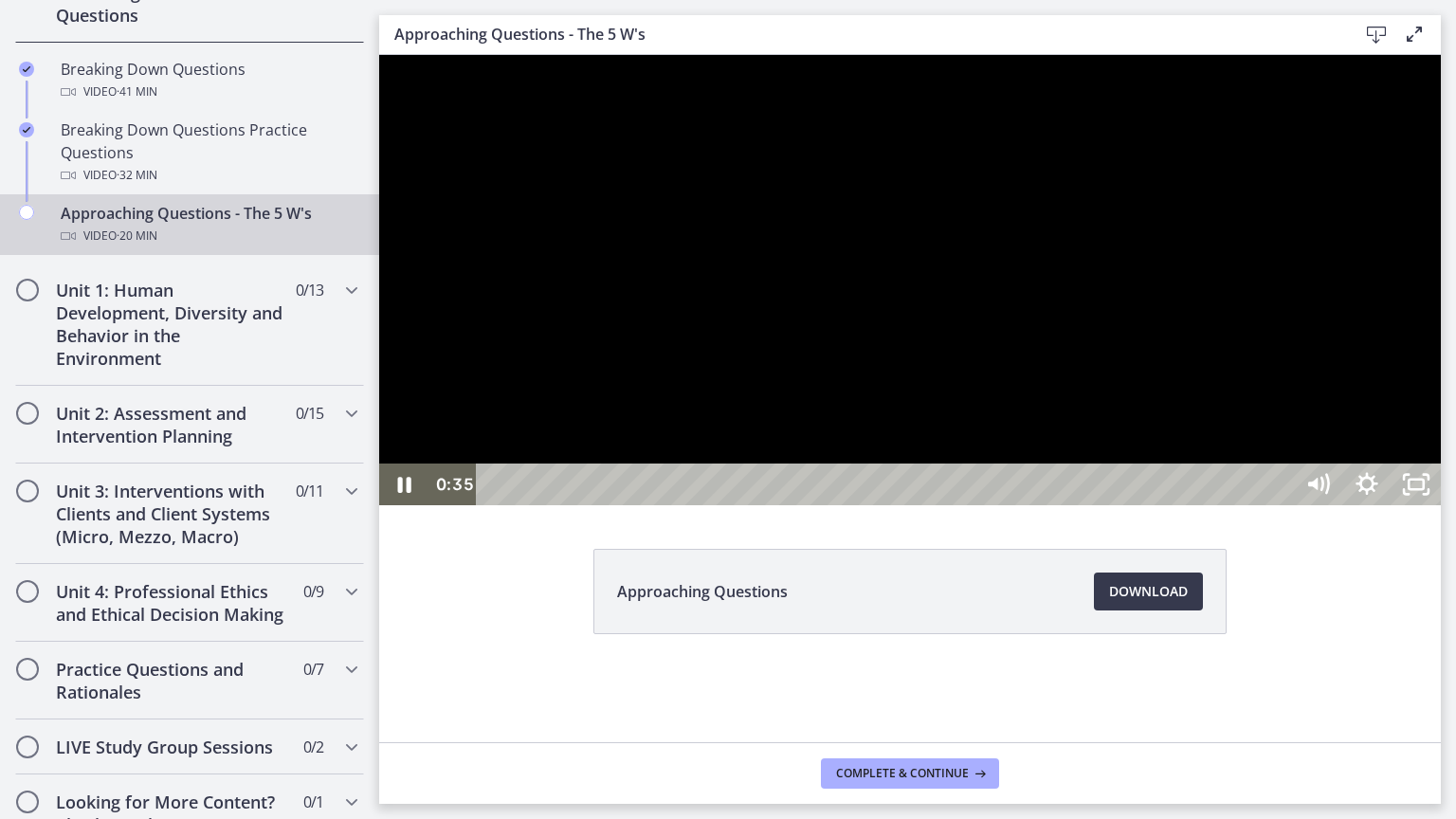 click at bounding box center [910, 280] 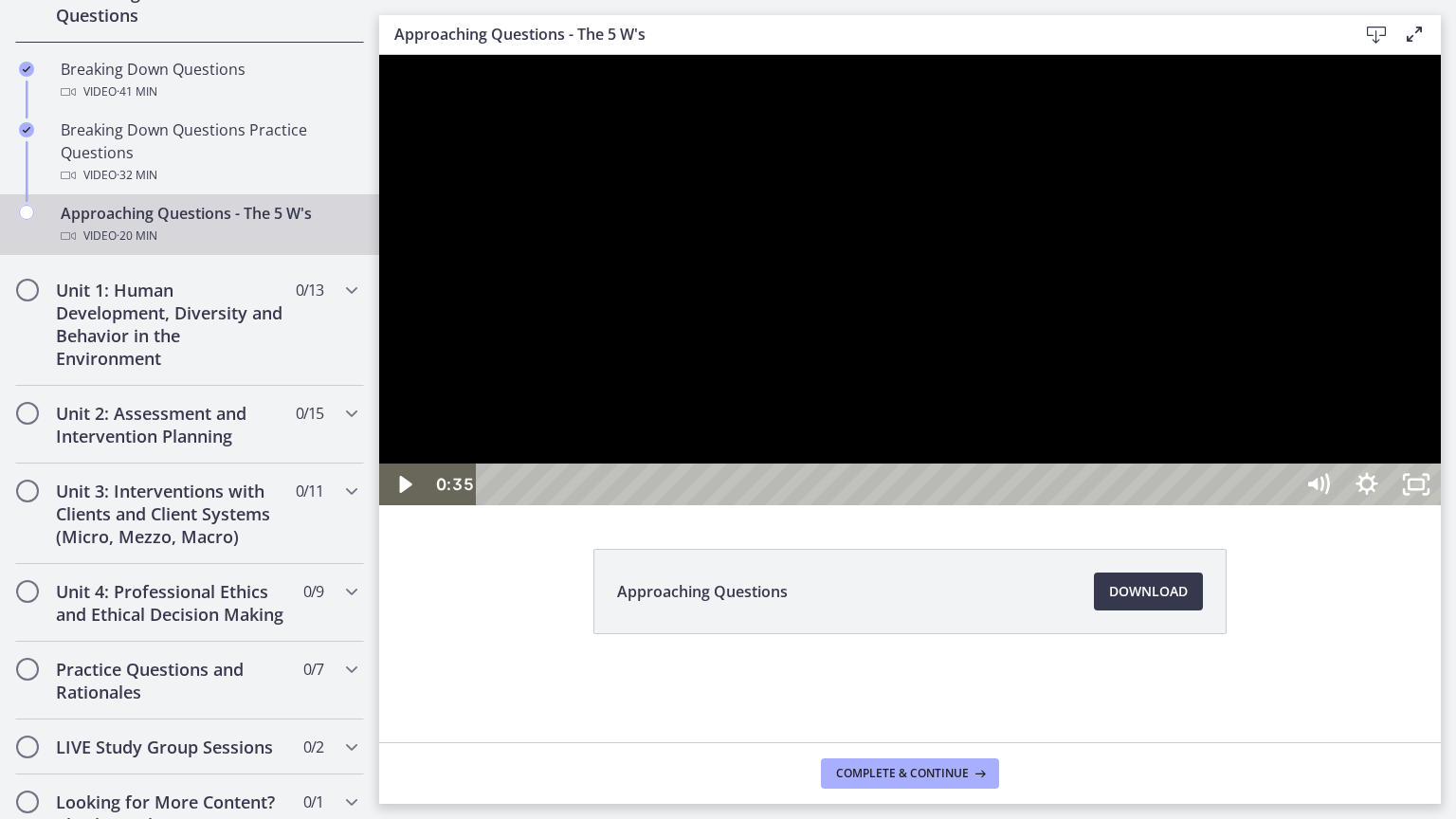 click at bounding box center (910, 280) 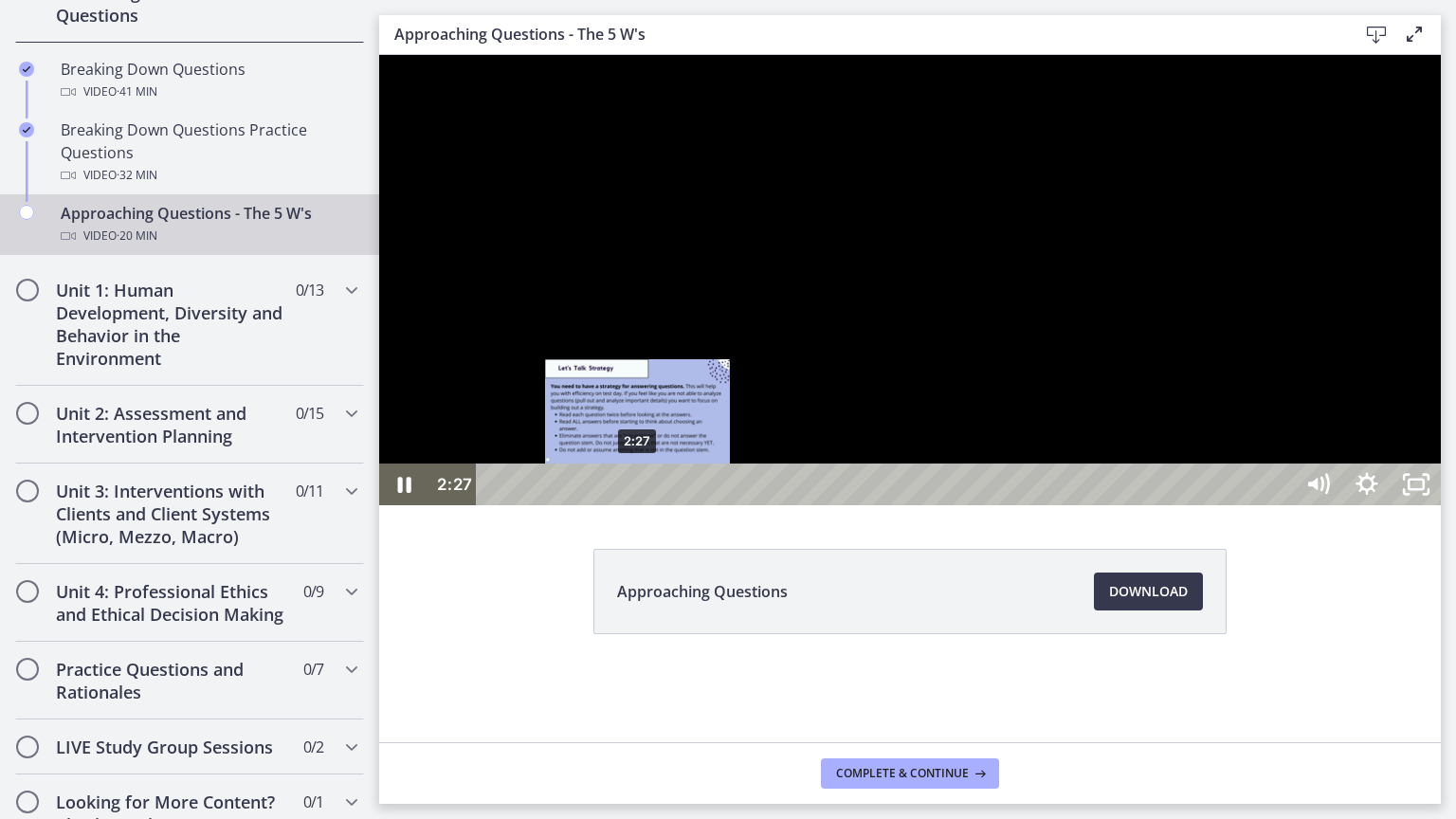 click at bounding box center [637, 484] 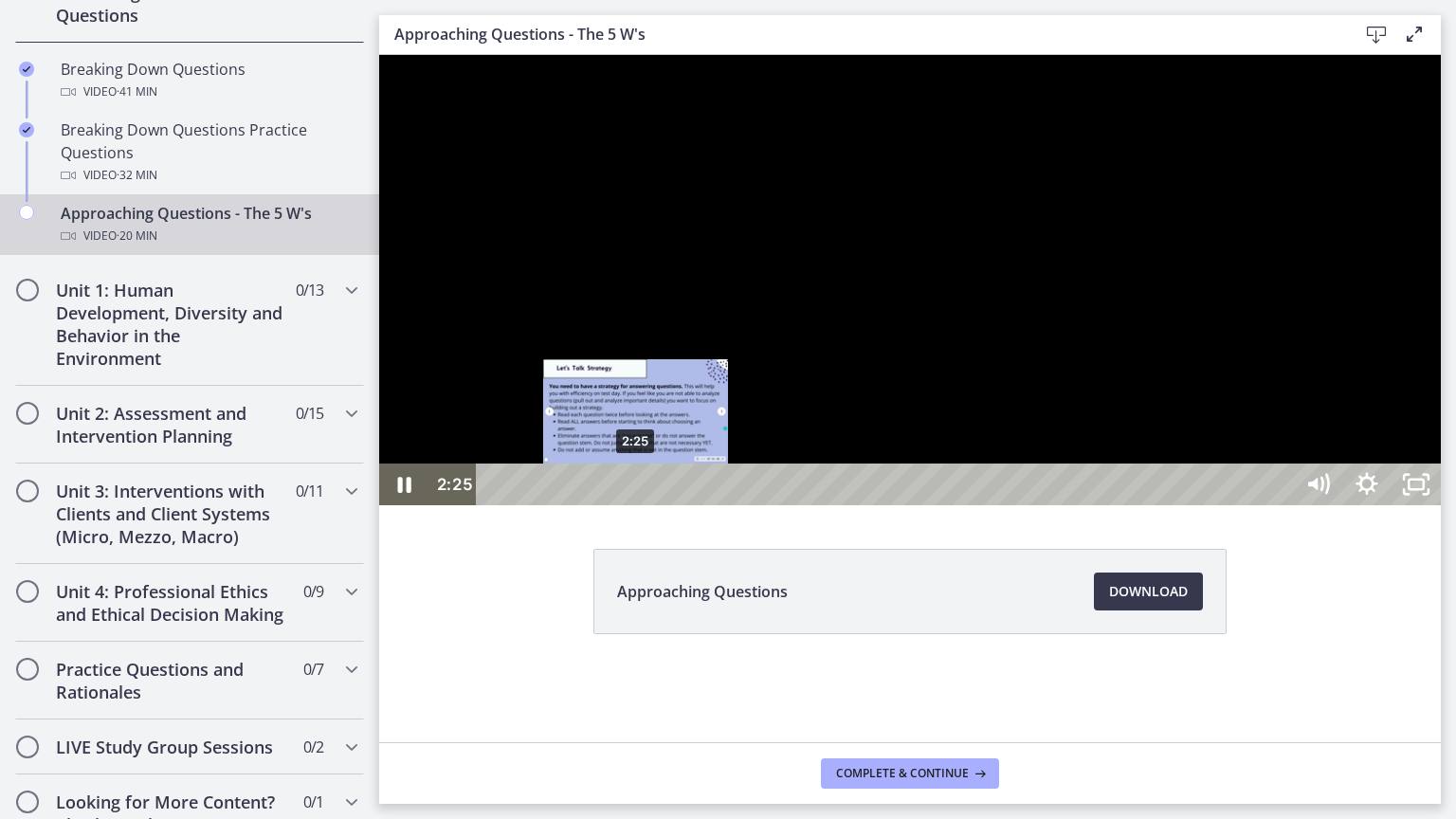click at bounding box center (635, 484) 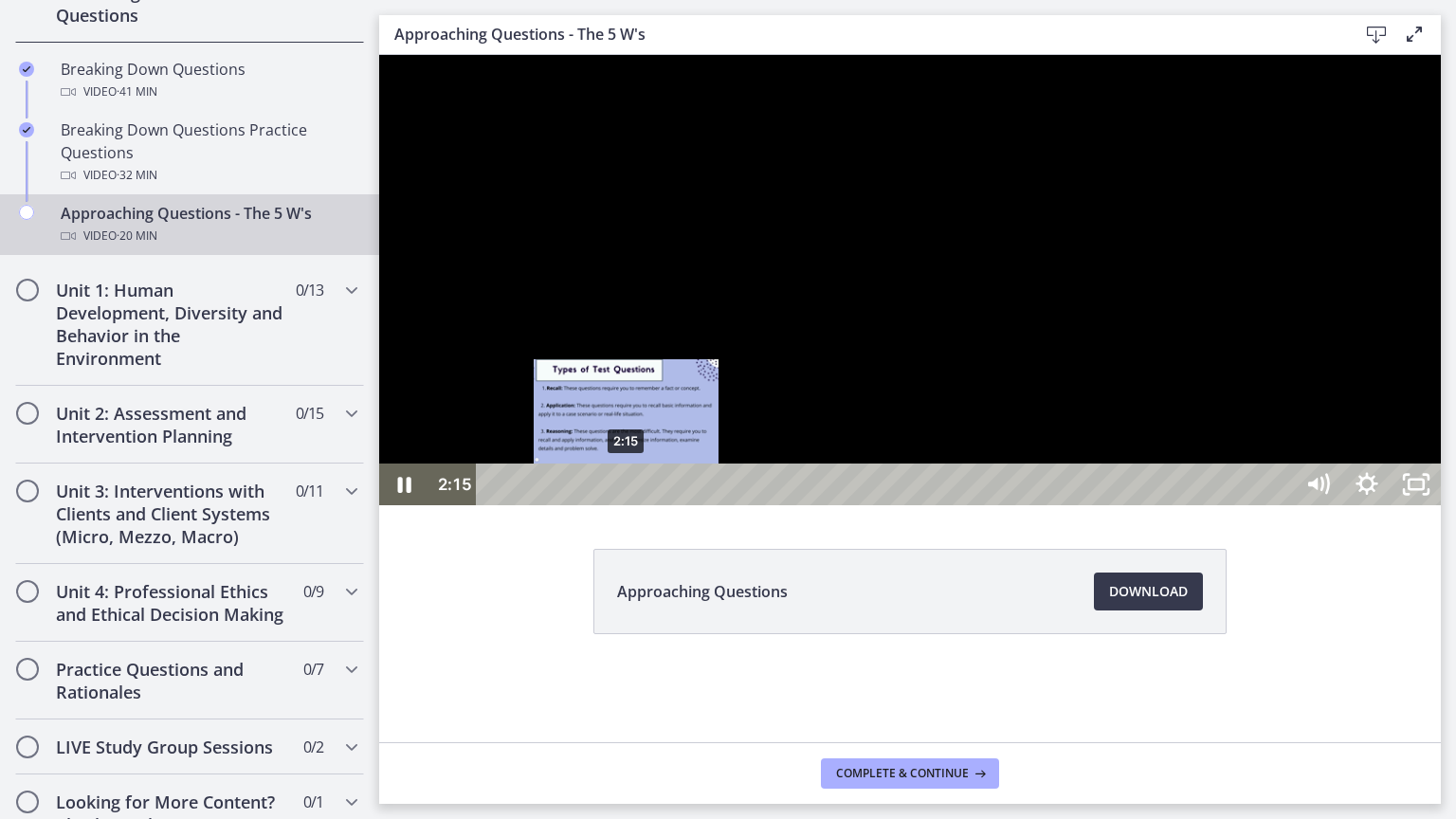 click at bounding box center (626, 484) 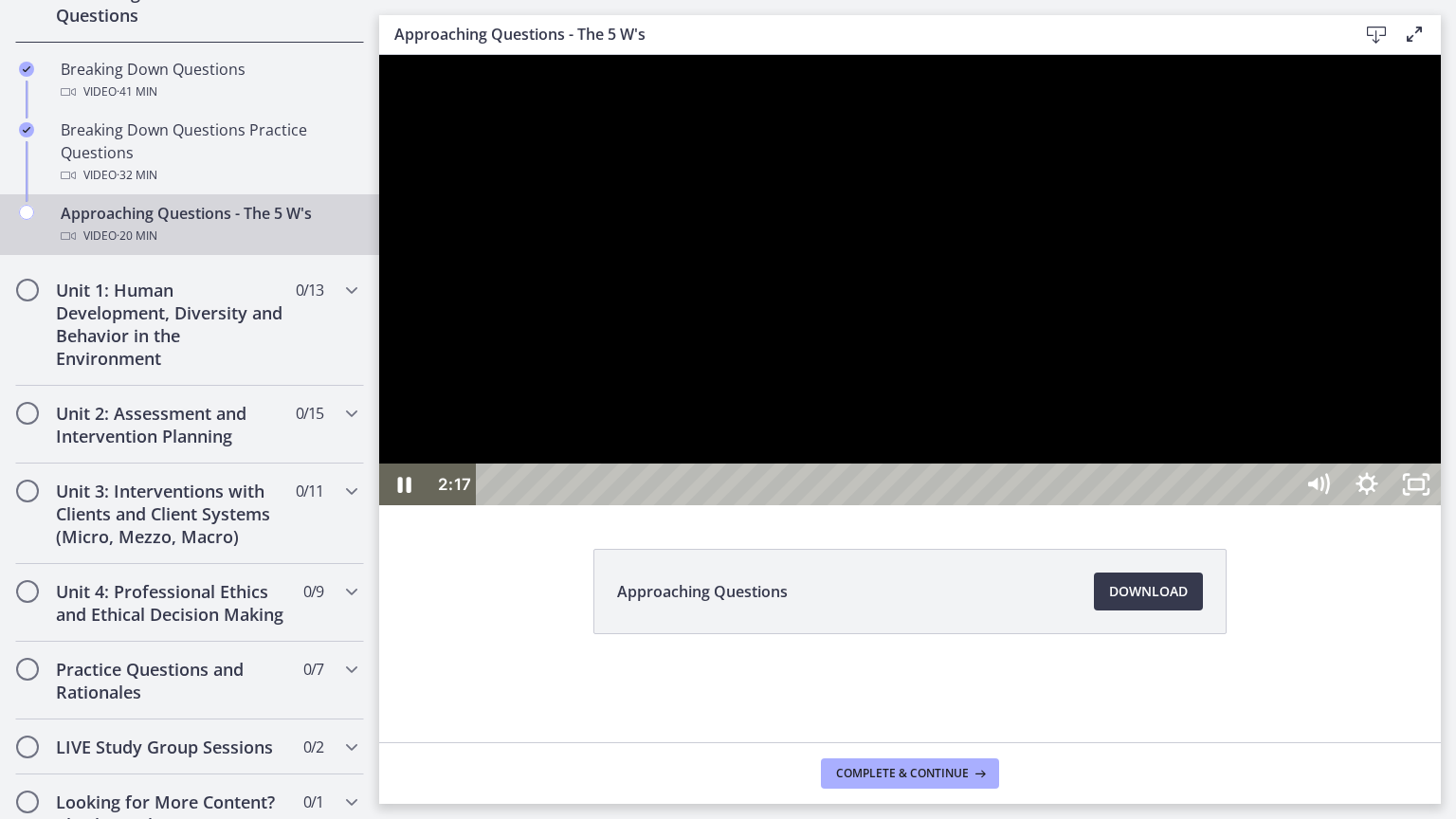click at bounding box center [910, 280] 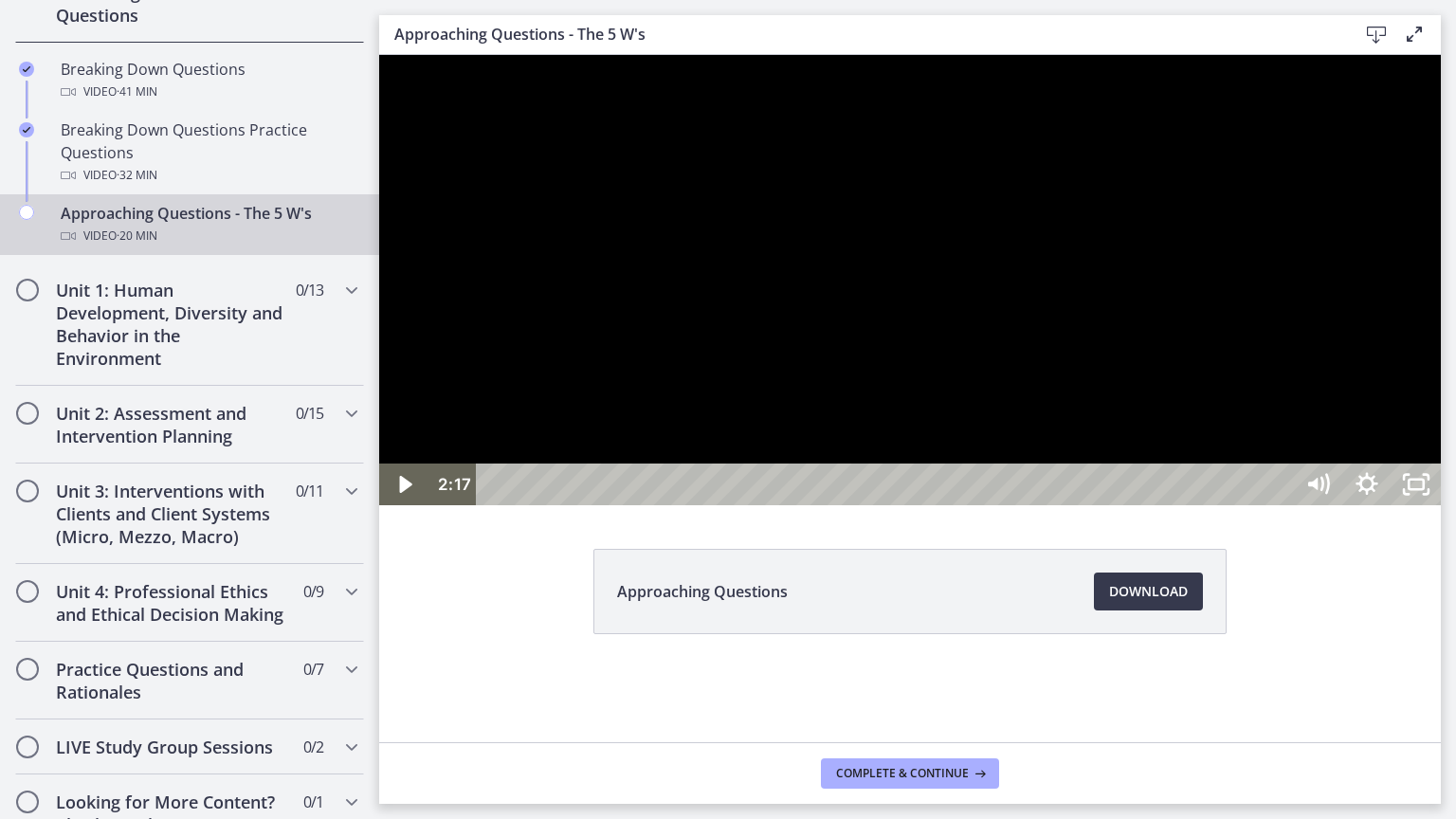 click at bounding box center [910, 280] 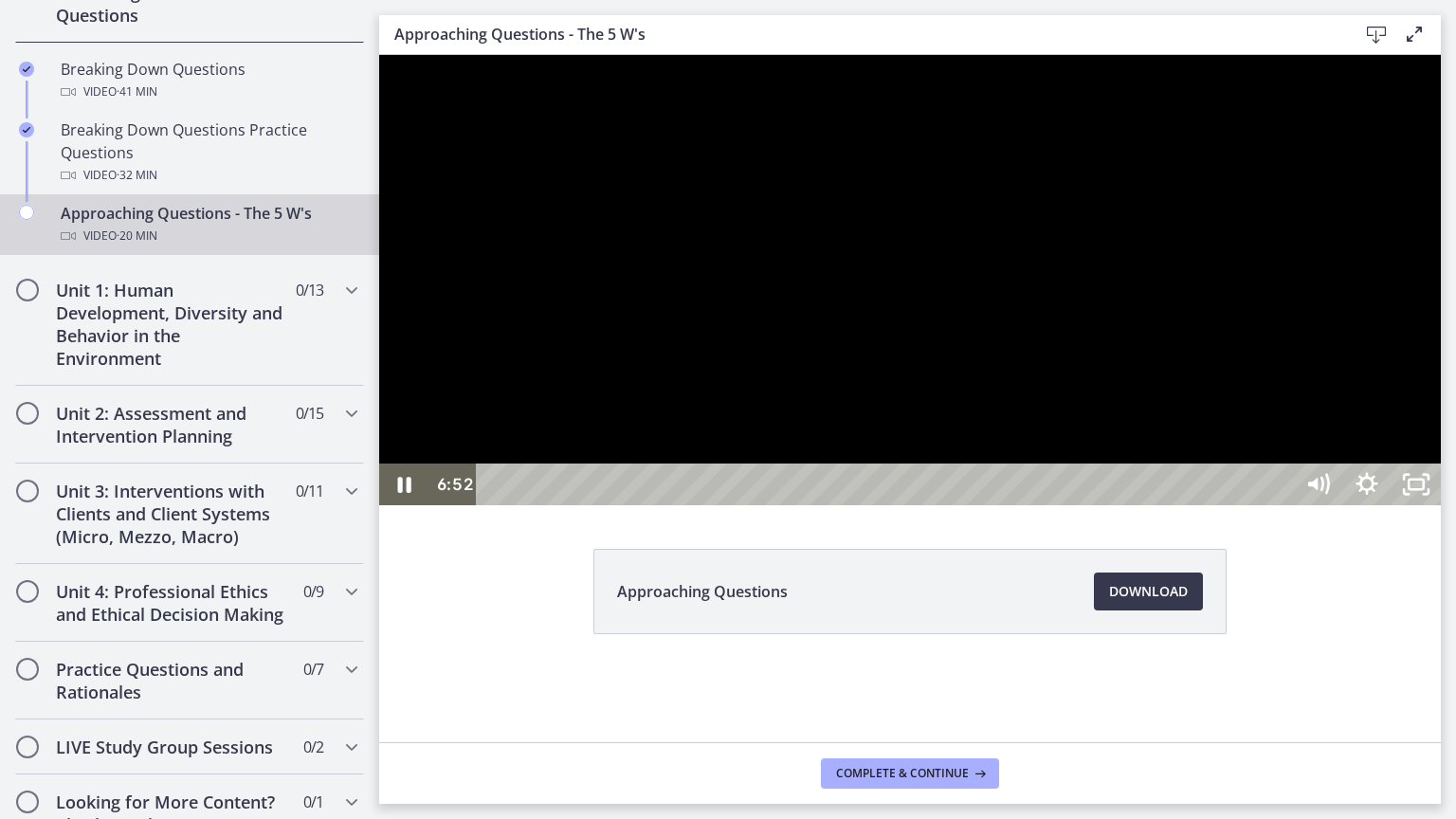 click at bounding box center (910, 280) 